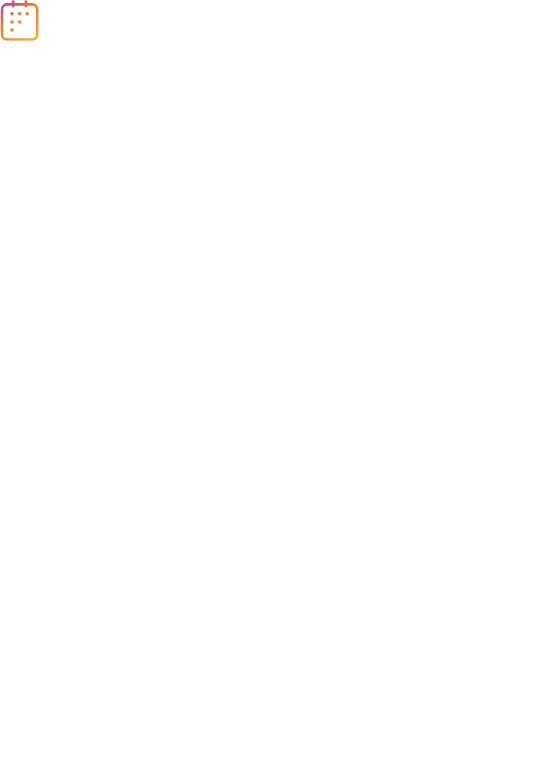 scroll, scrollTop: 0, scrollLeft: 0, axis: both 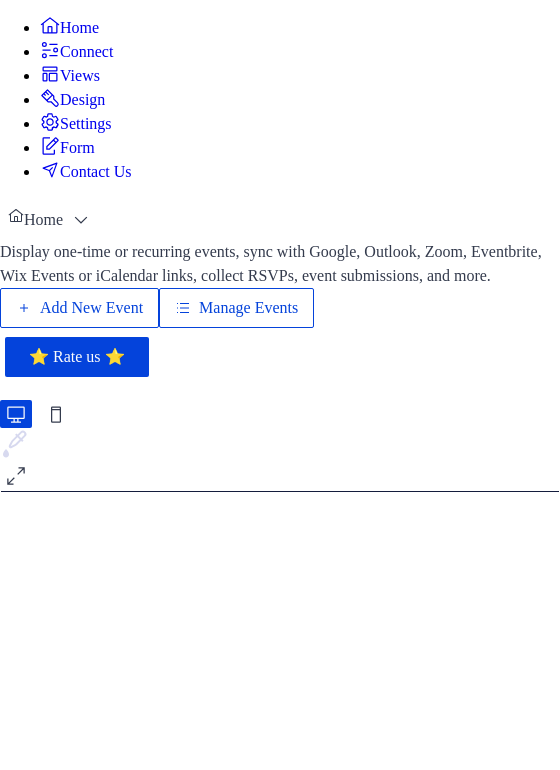 click on "Add New Event" at bounding box center (91, 308) 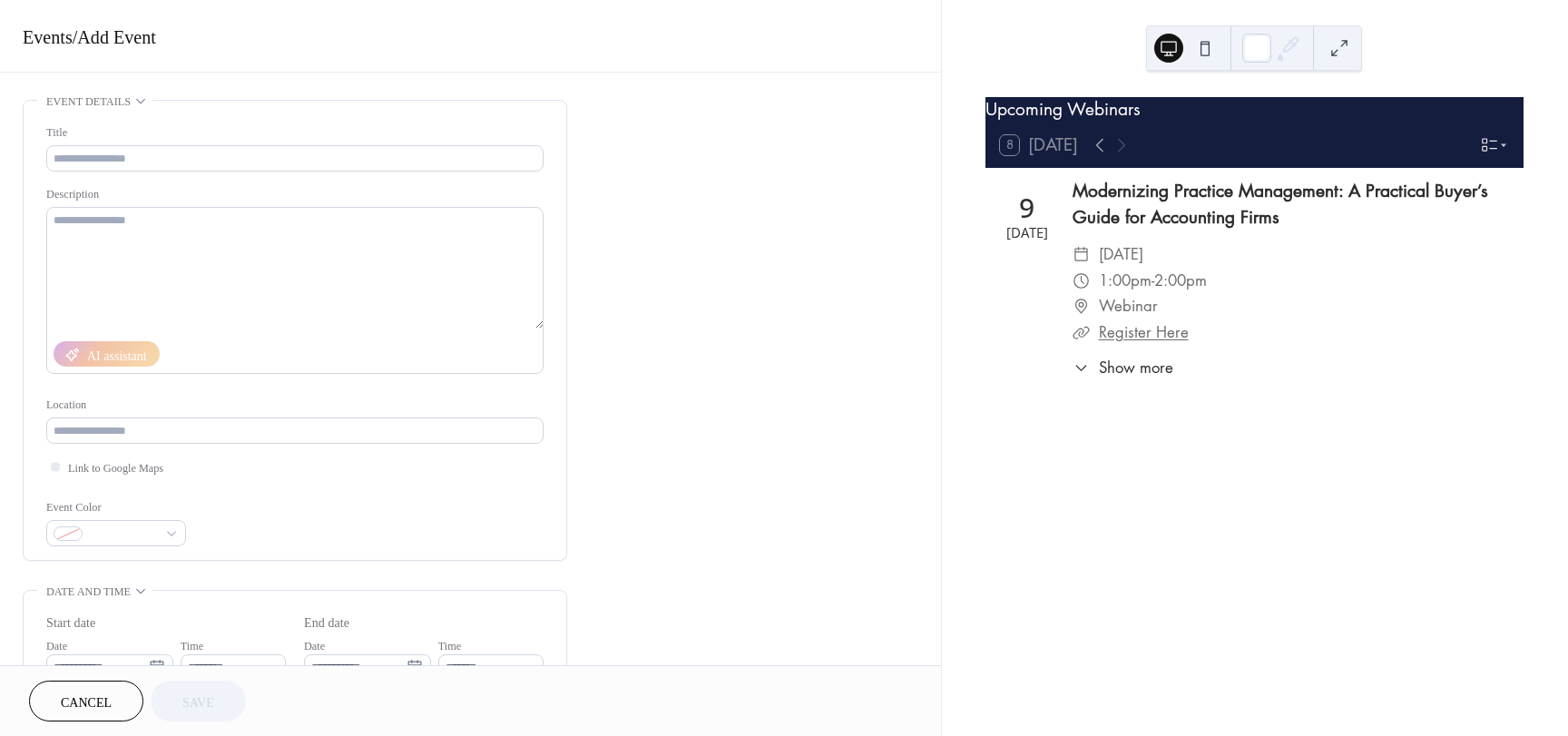 scroll, scrollTop: 0, scrollLeft: 0, axis: both 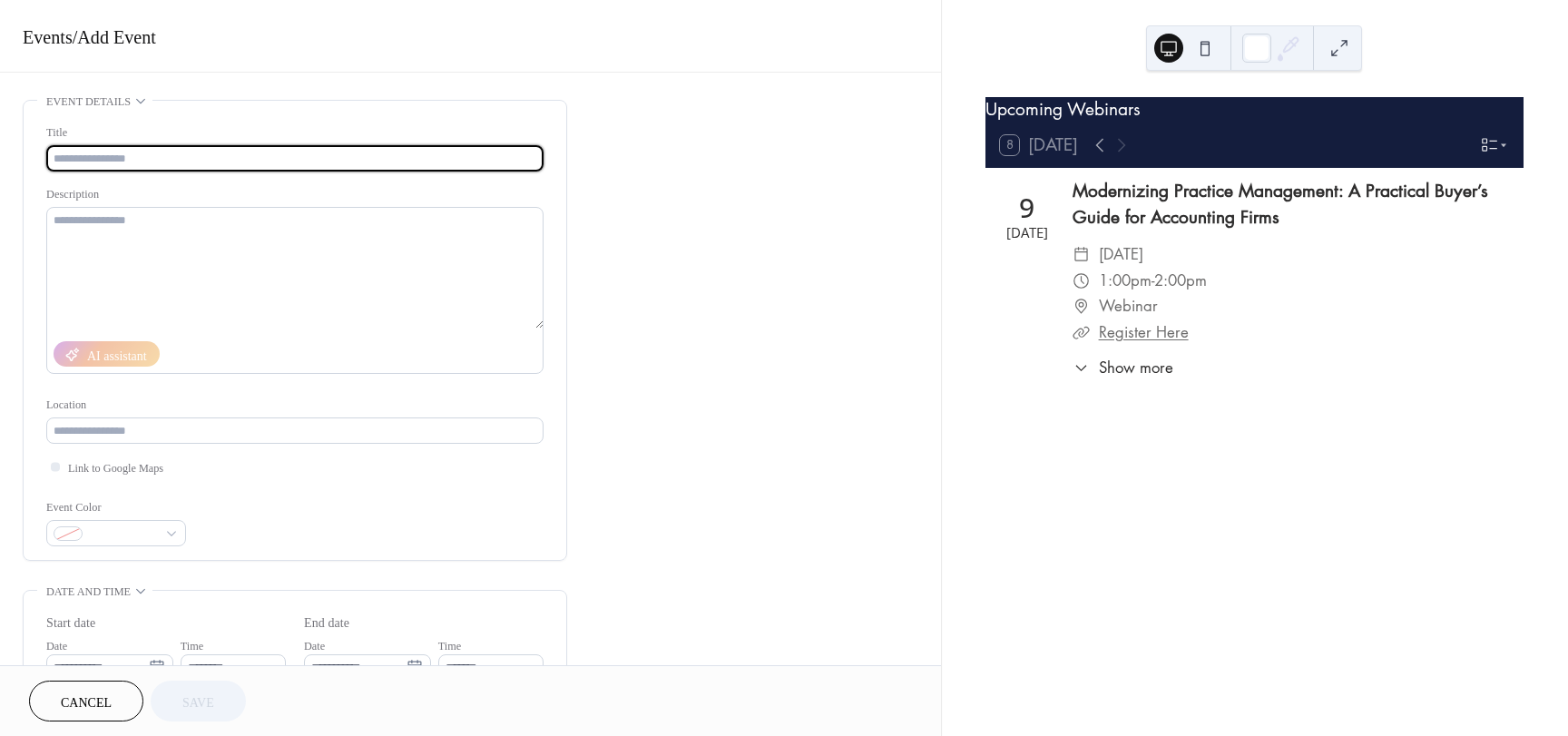 click at bounding box center [295, 158] 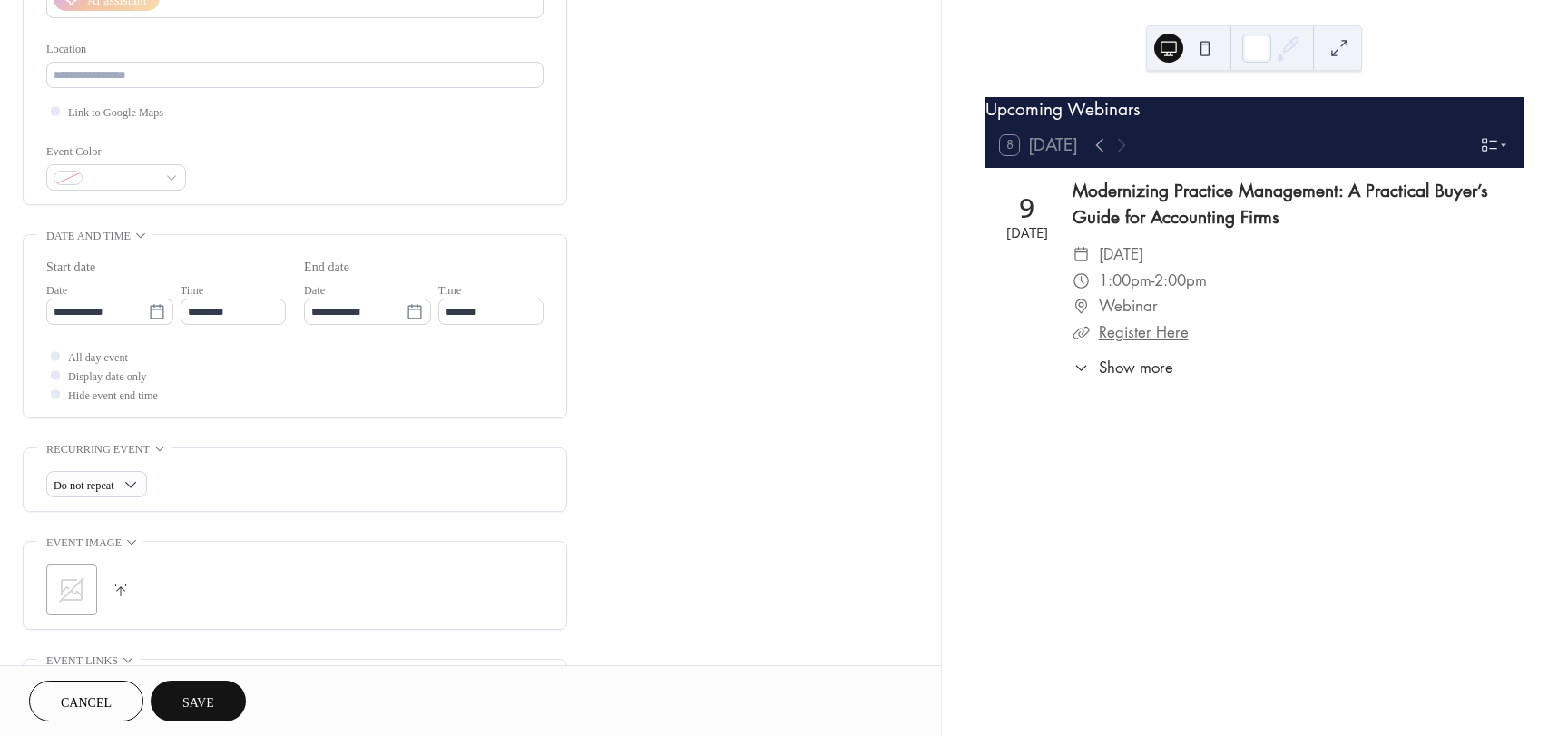 scroll, scrollTop: 363, scrollLeft: 0, axis: vertical 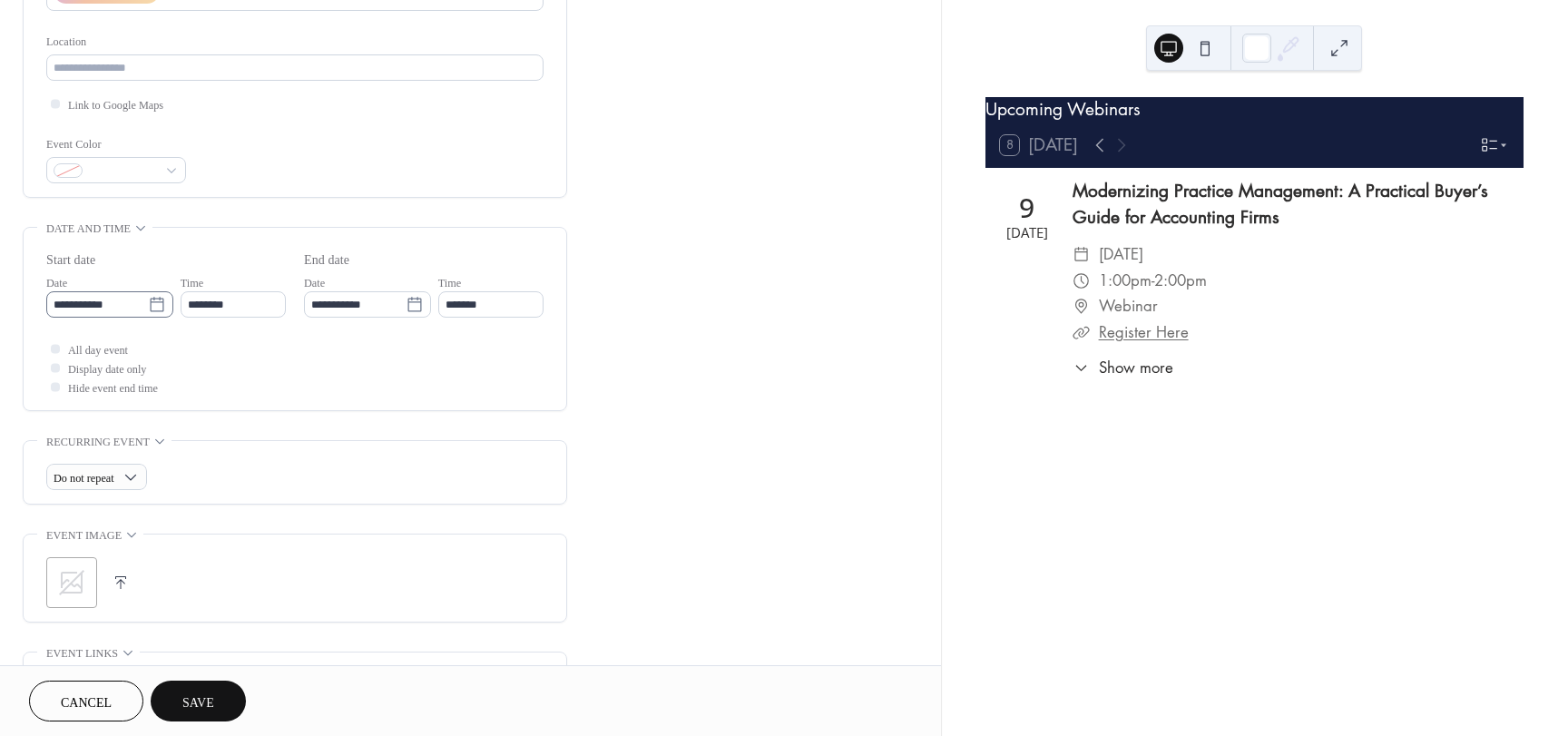 type on "**********" 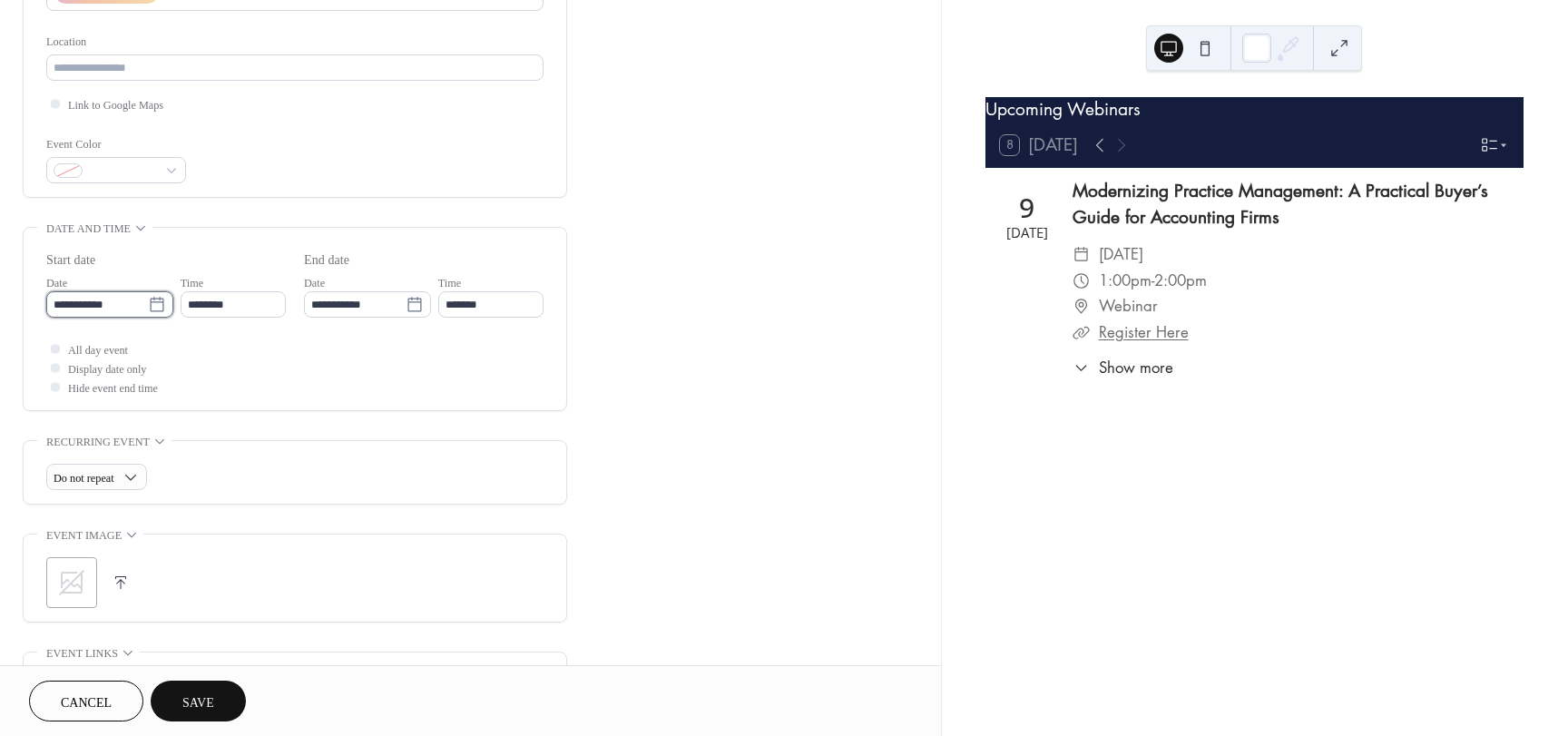 click on "**********" at bounding box center (97, 304) 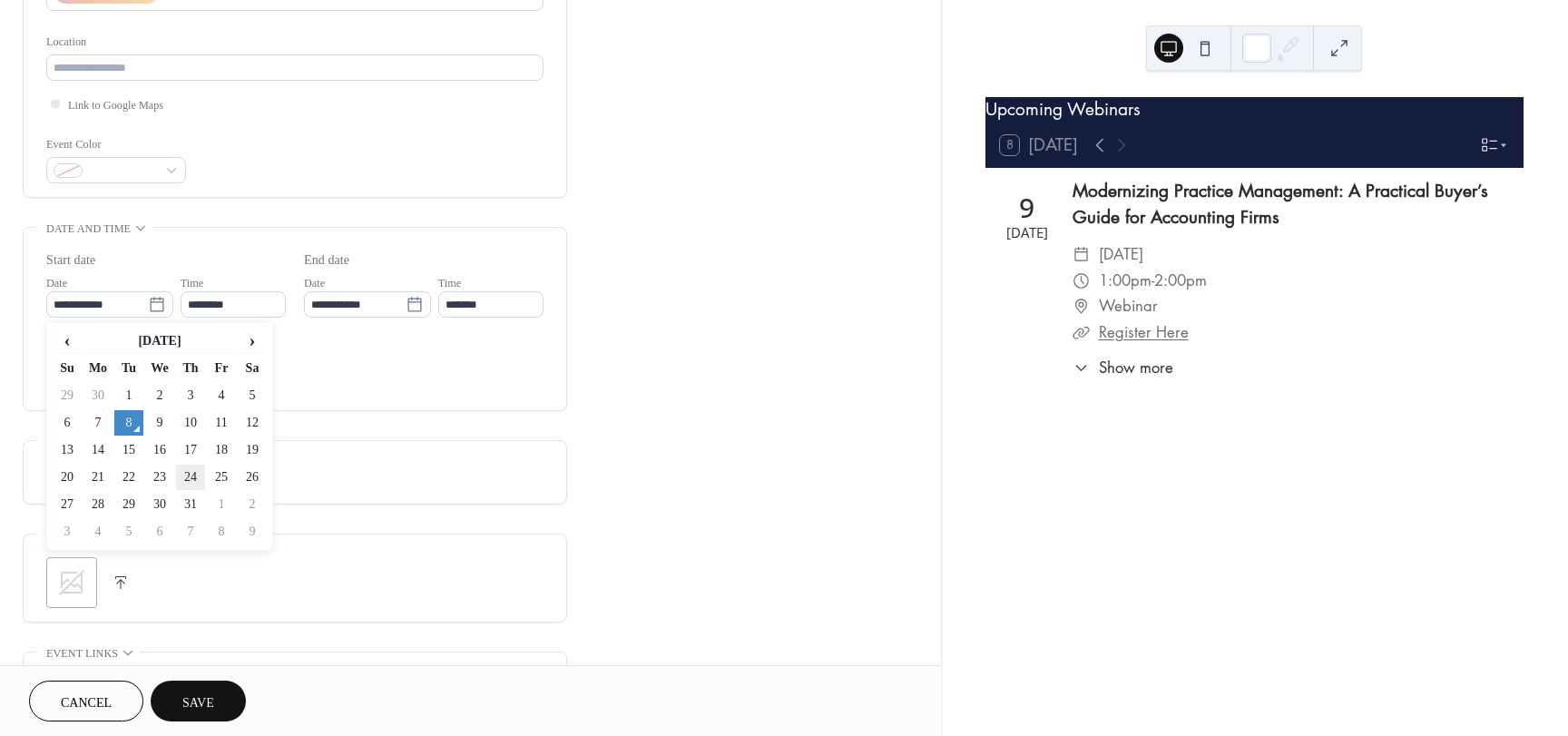 click on "24" at bounding box center (191, 477) 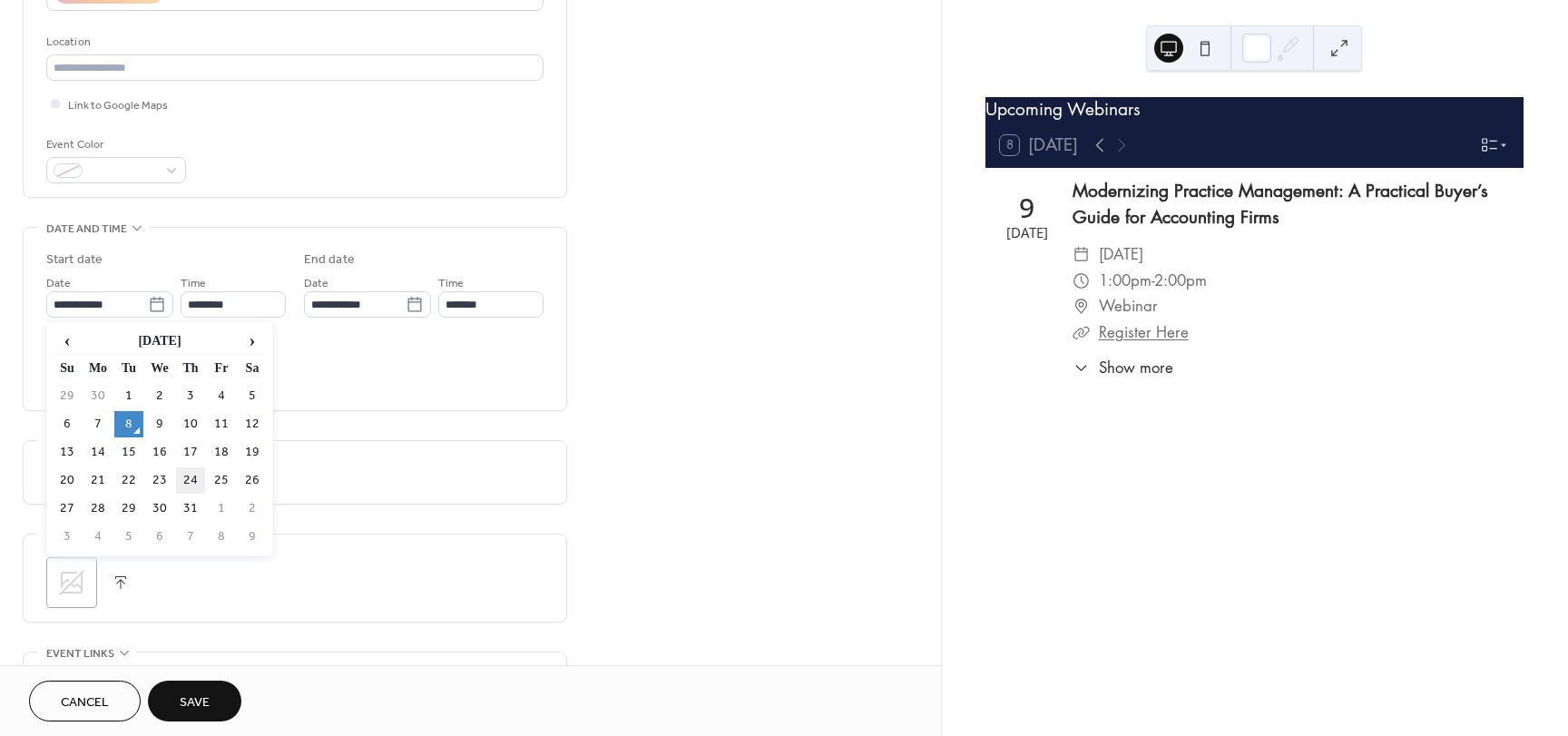 type on "**********" 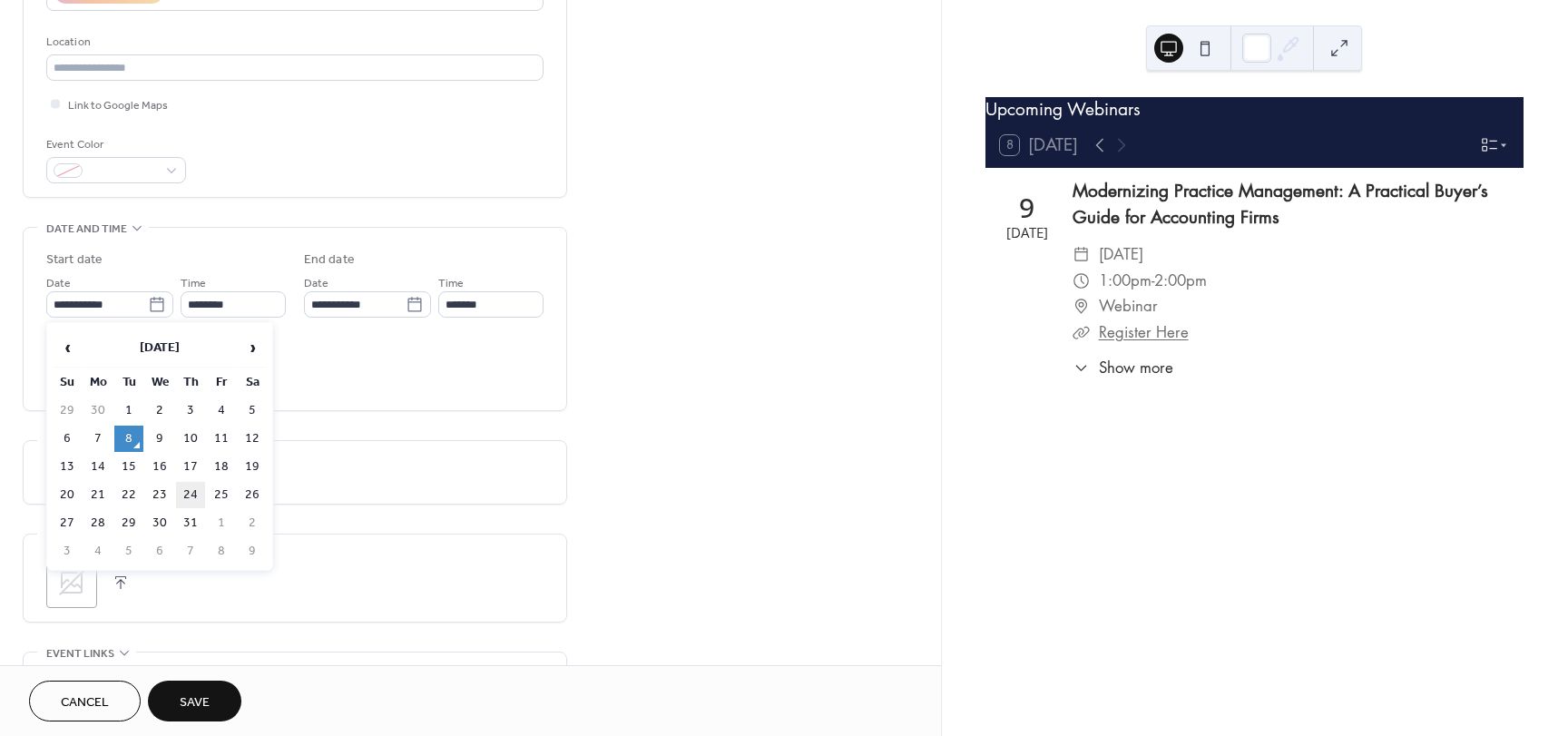 type on "**********" 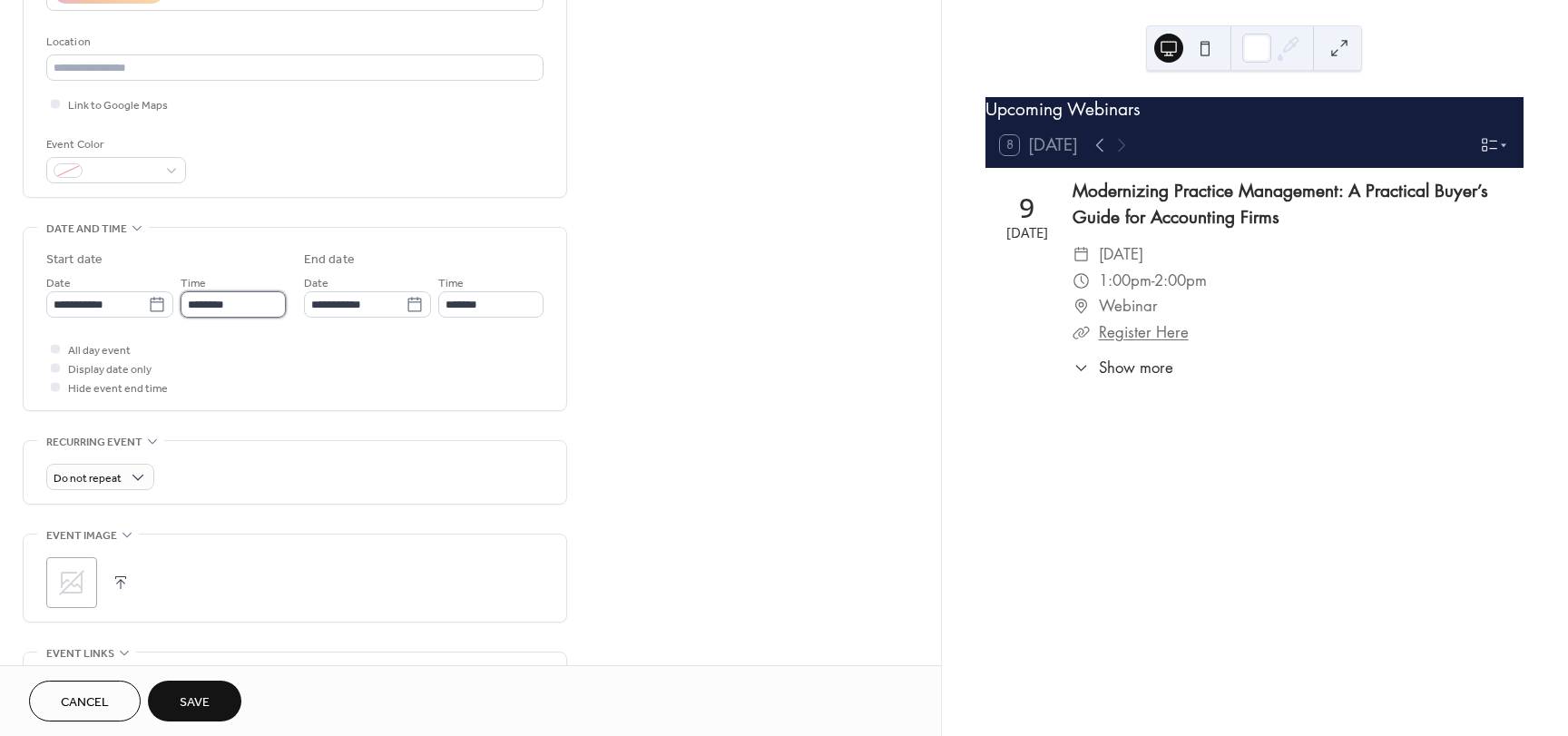 click on "********" at bounding box center (233, 304) 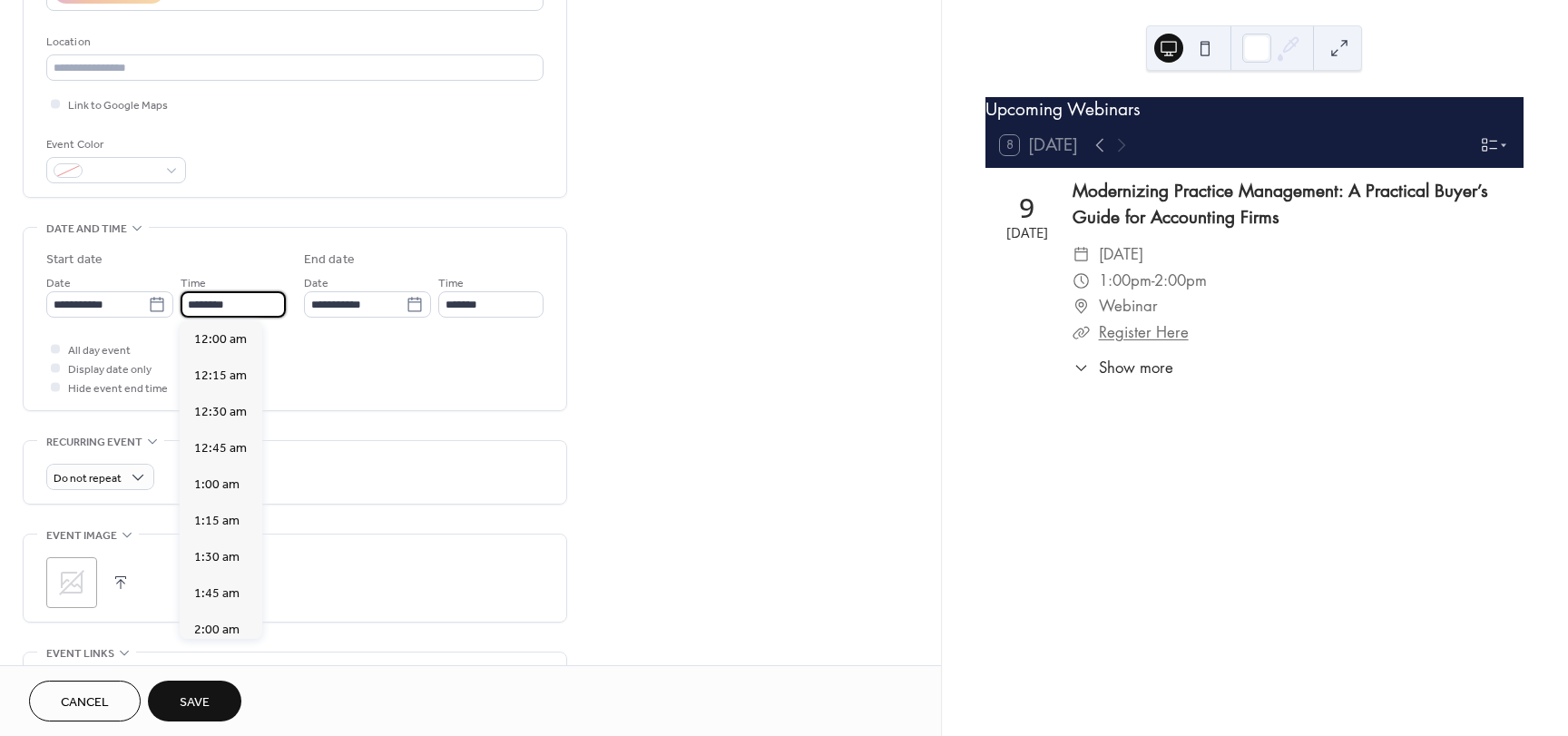 scroll, scrollTop: 1786, scrollLeft: 0, axis: vertical 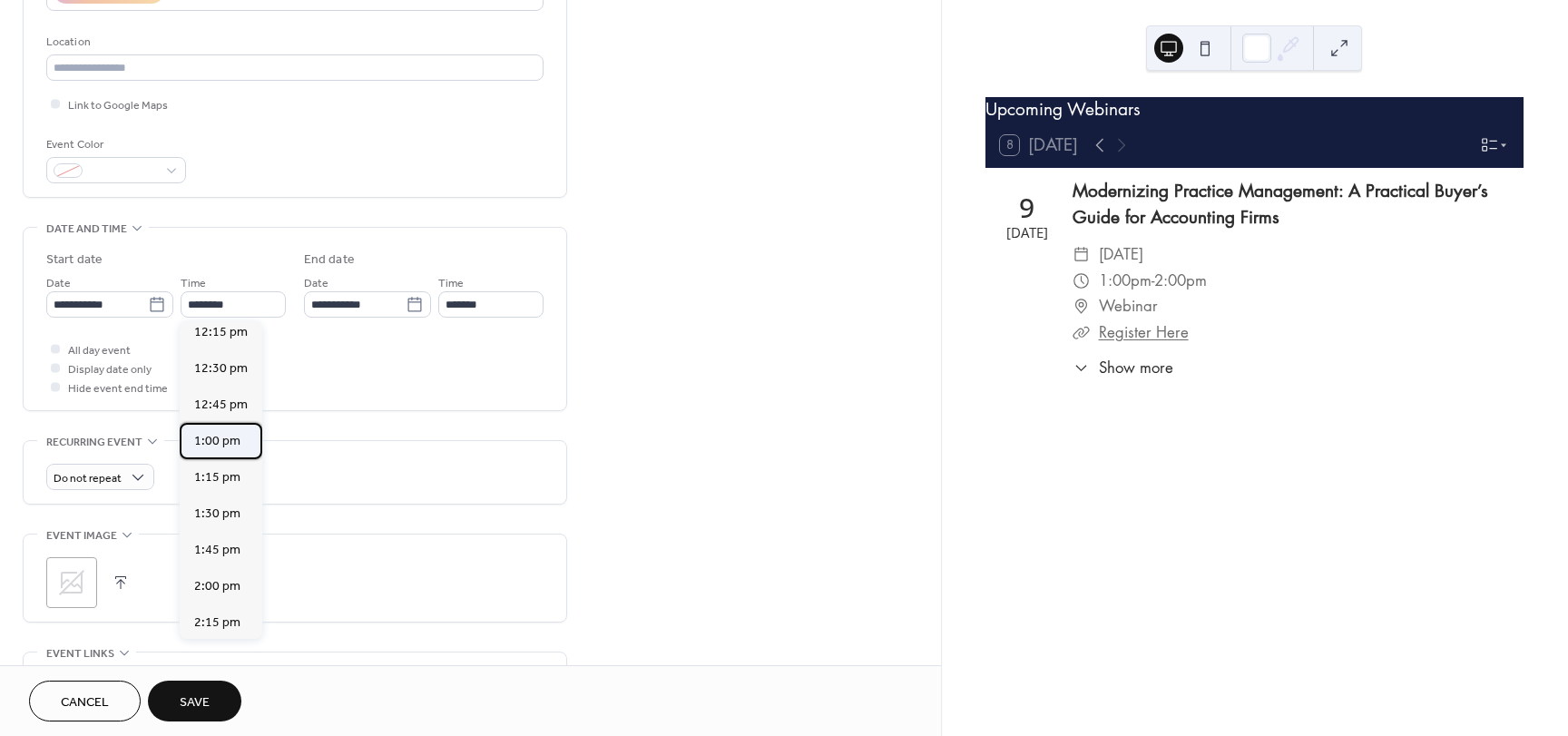 click on "1:00 pm" at bounding box center (217, 441) 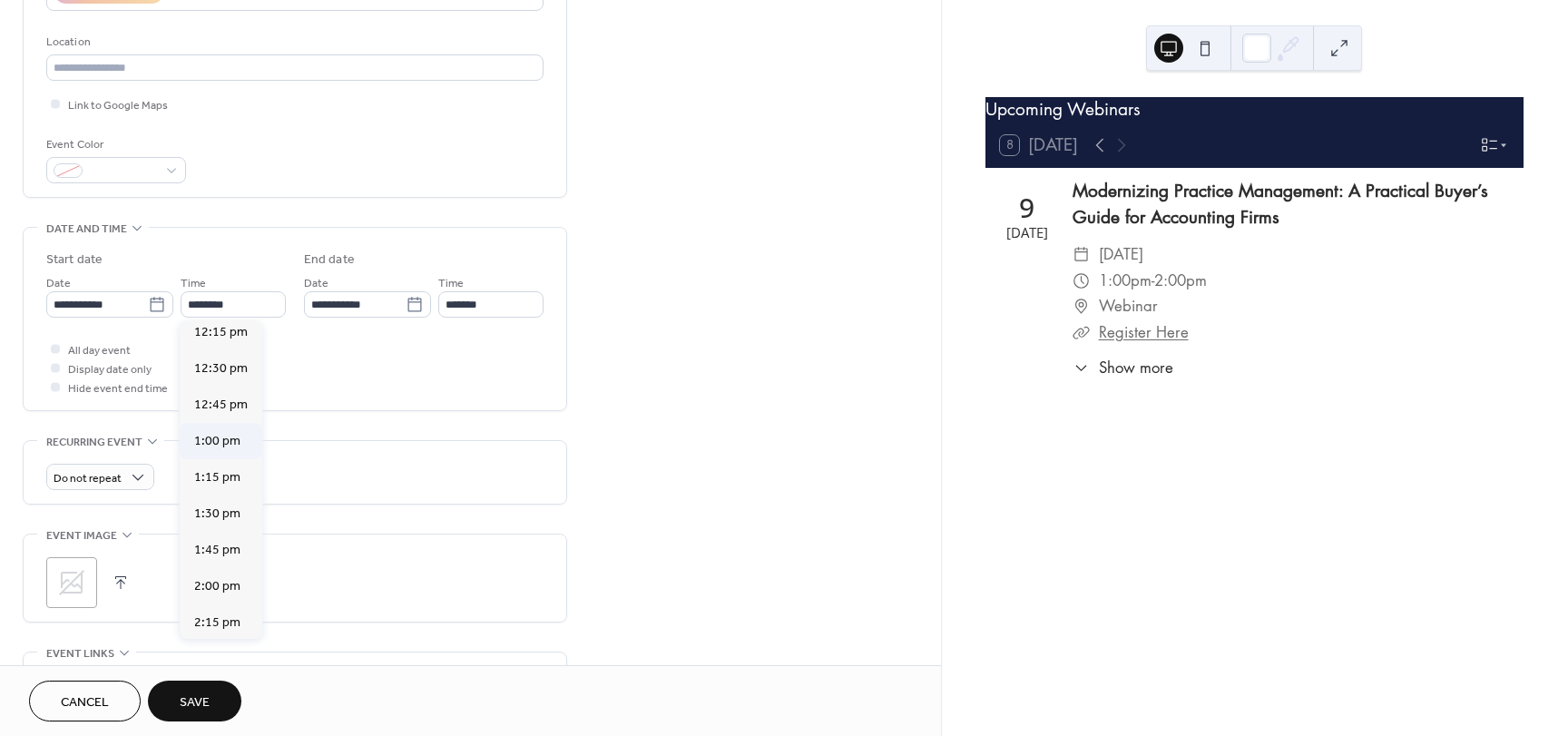 type on "*******" 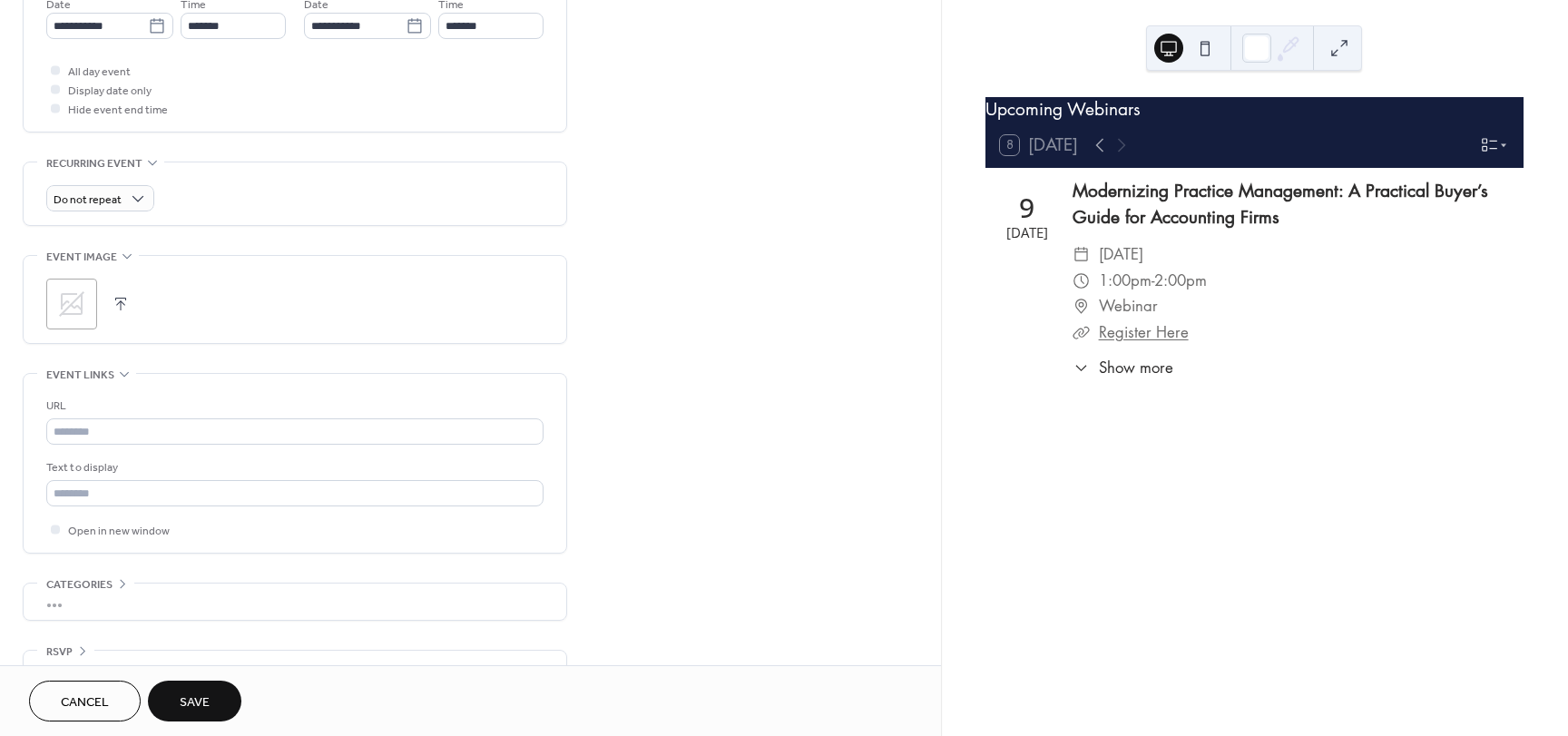 scroll, scrollTop: 682, scrollLeft: 0, axis: vertical 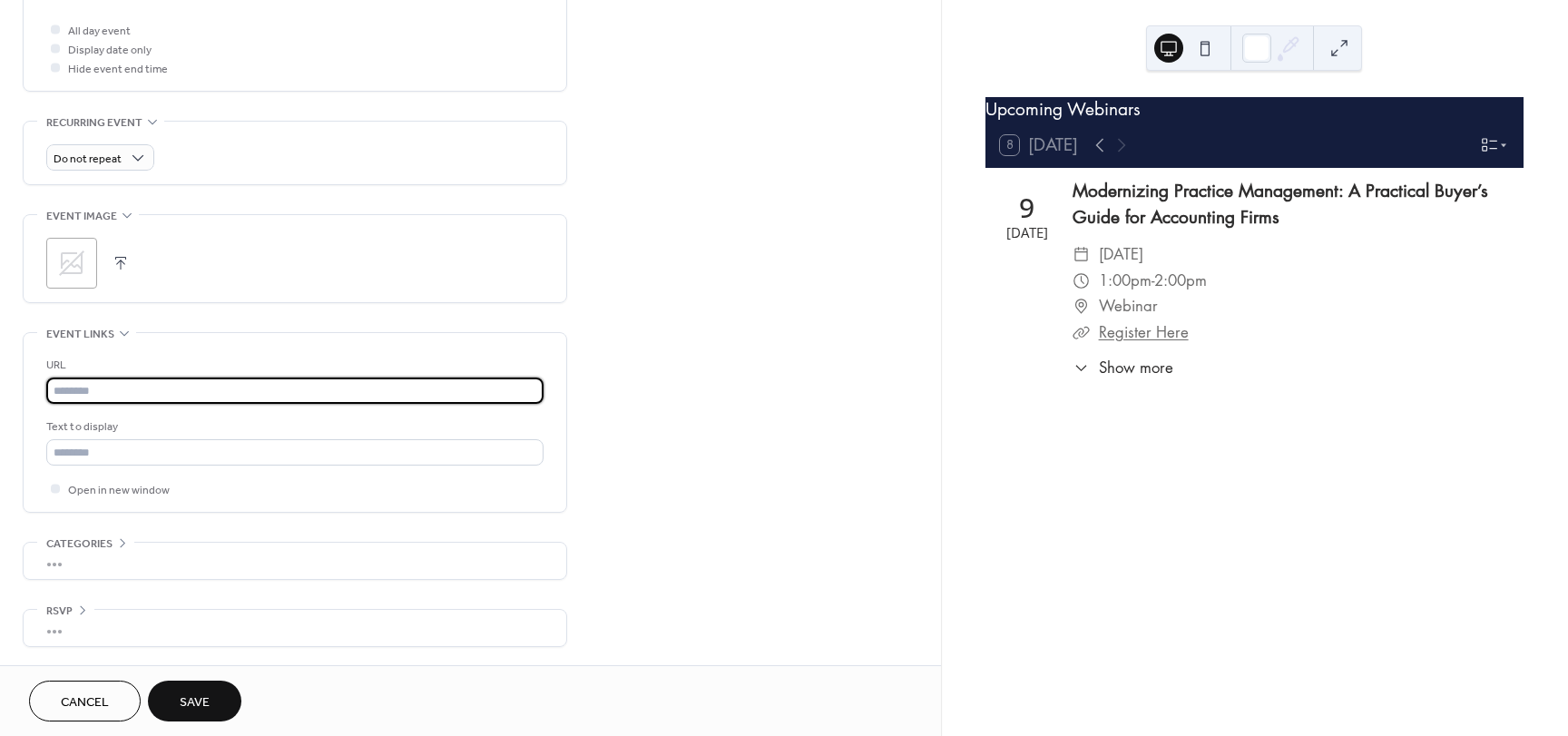click at bounding box center (295, 390) 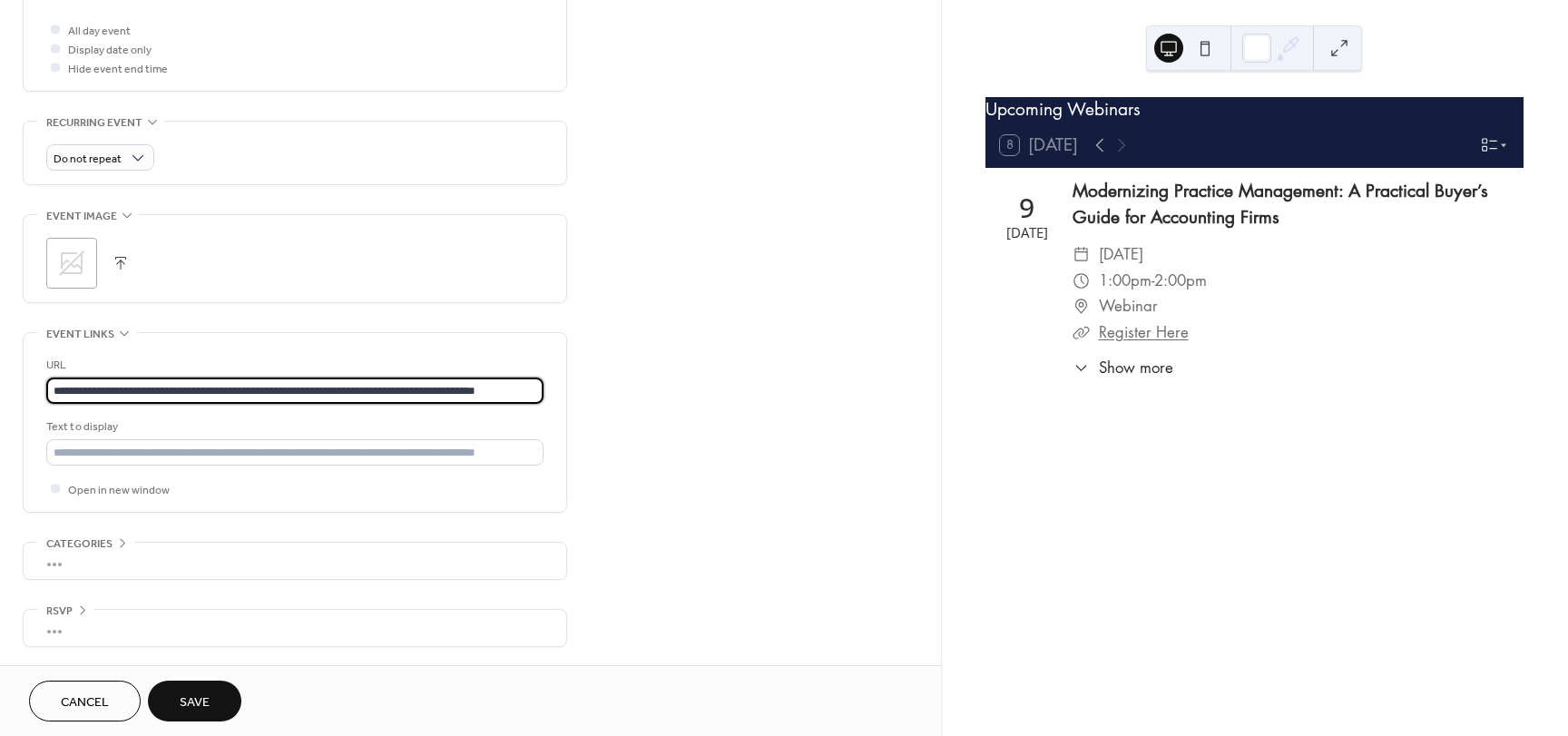 scroll, scrollTop: 0, scrollLeft: 38, axis: horizontal 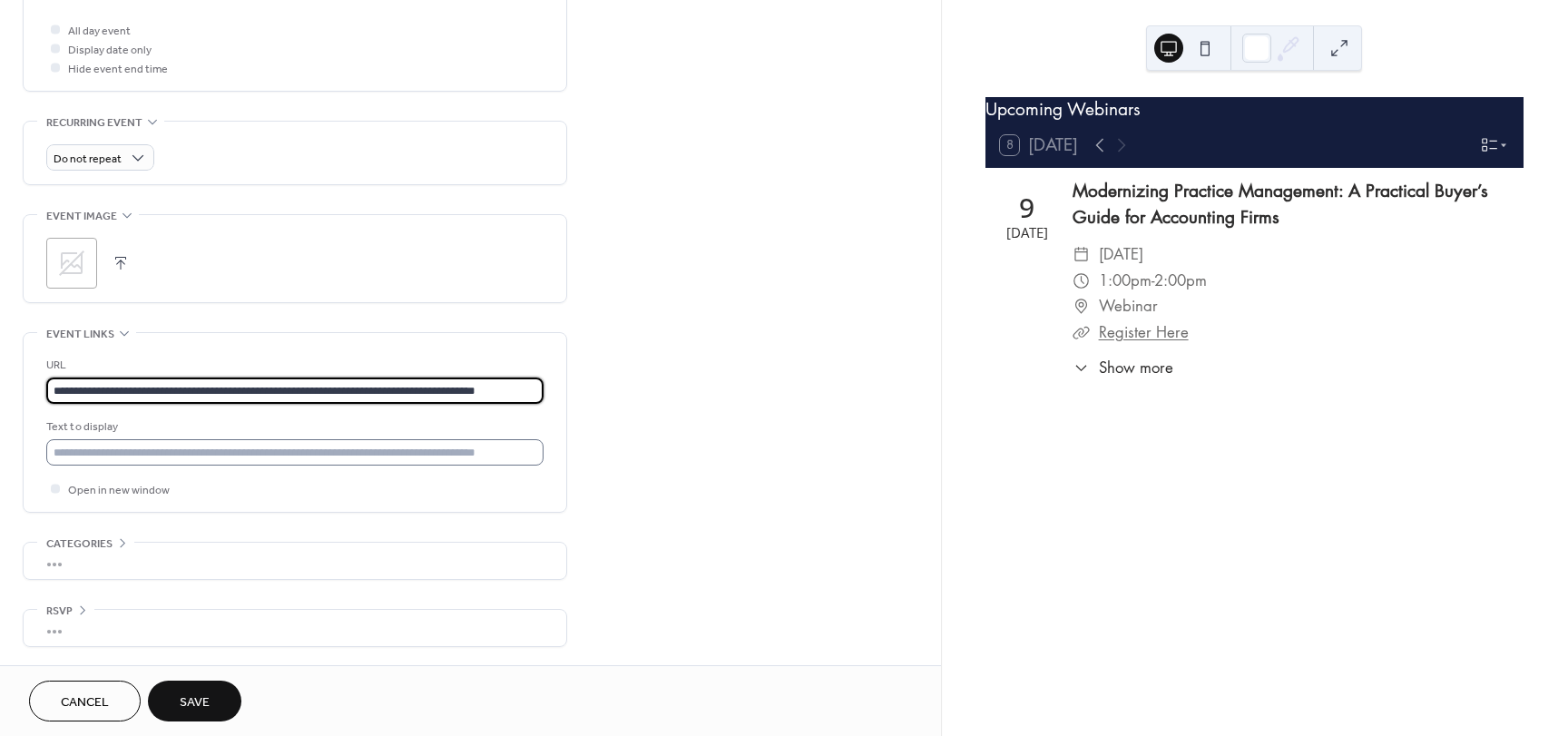 type on "**********" 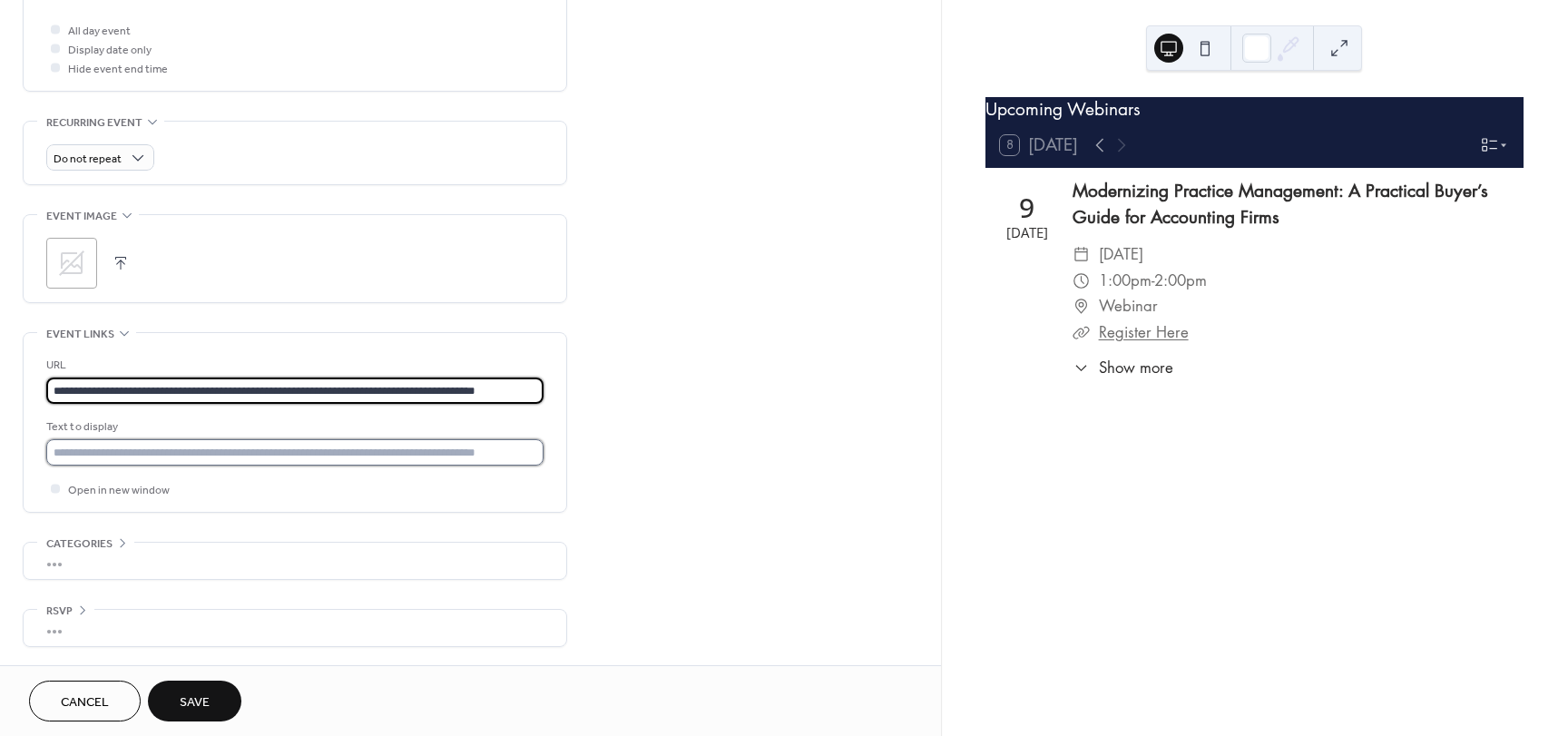 drag, startPoint x: 119, startPoint y: 447, endPoint x: 149, endPoint y: 447, distance: 30 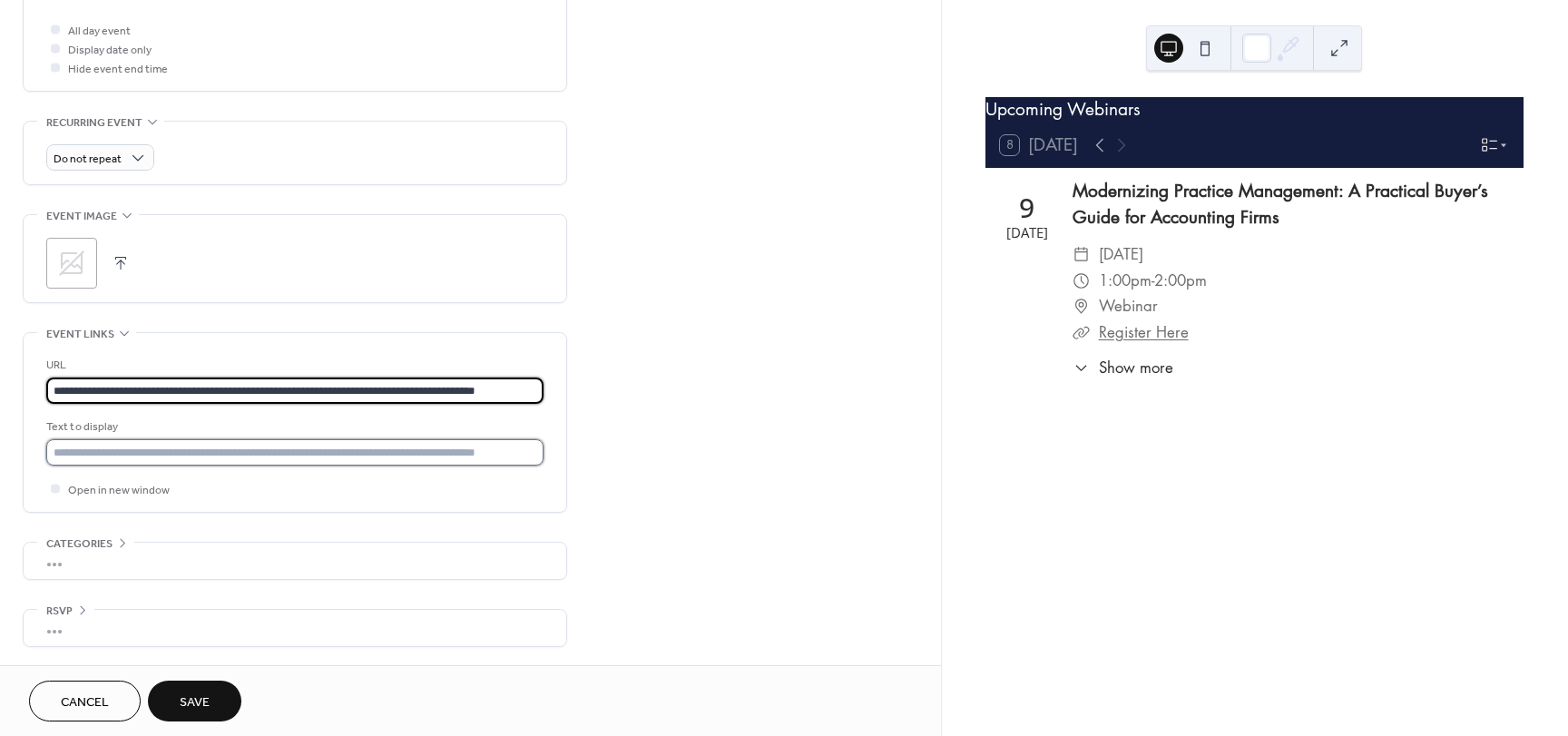 click at bounding box center [295, 452] 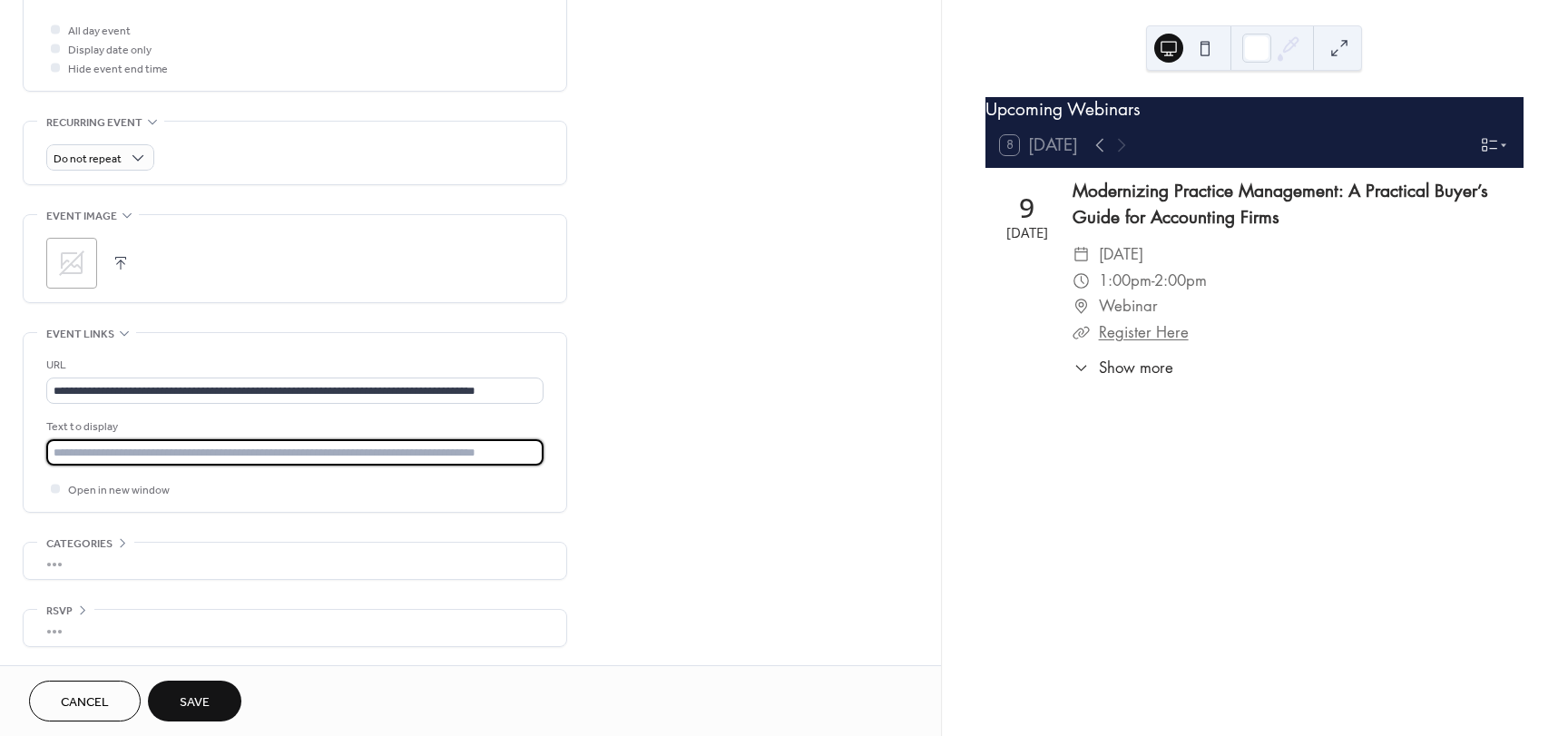 type on "**********" 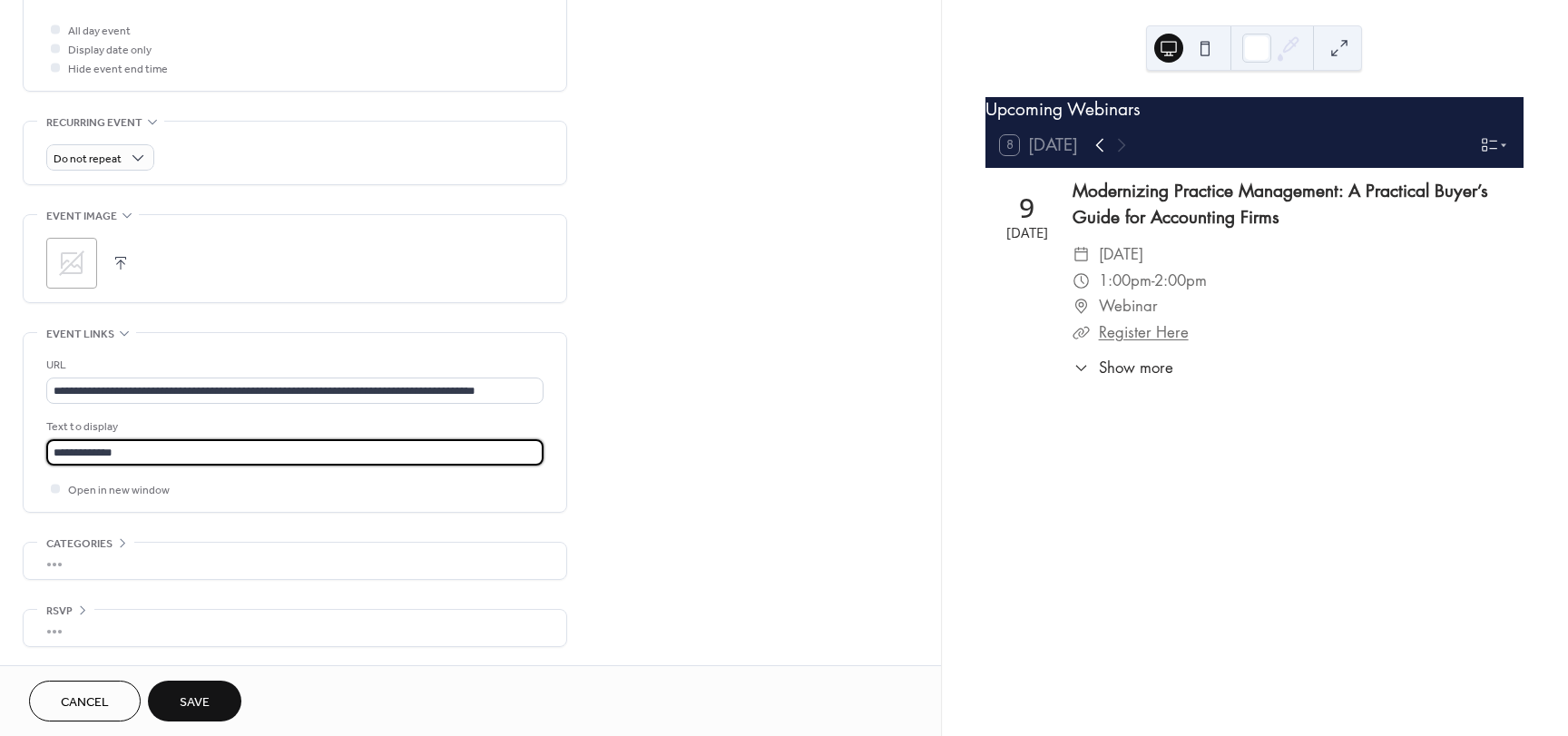 click 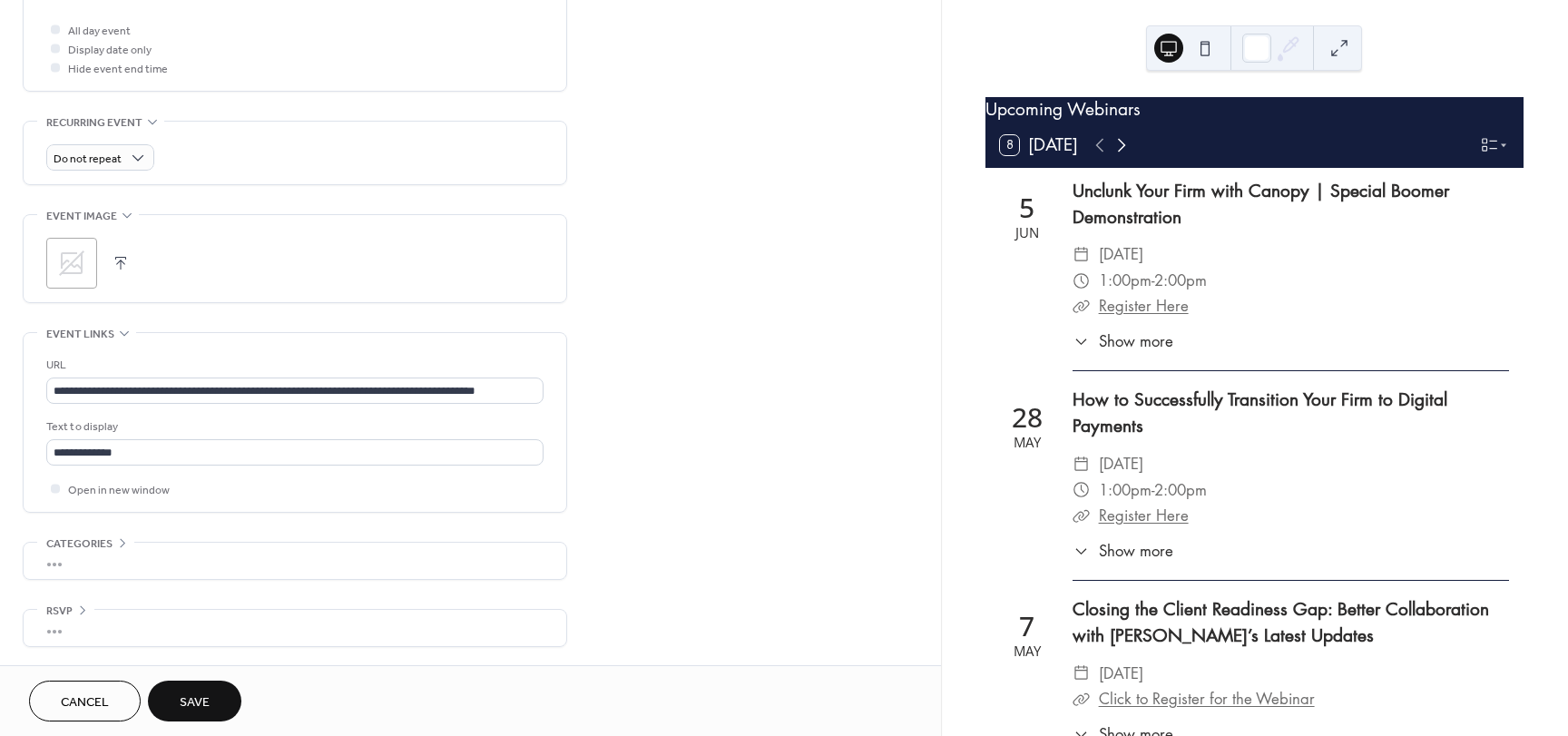 click 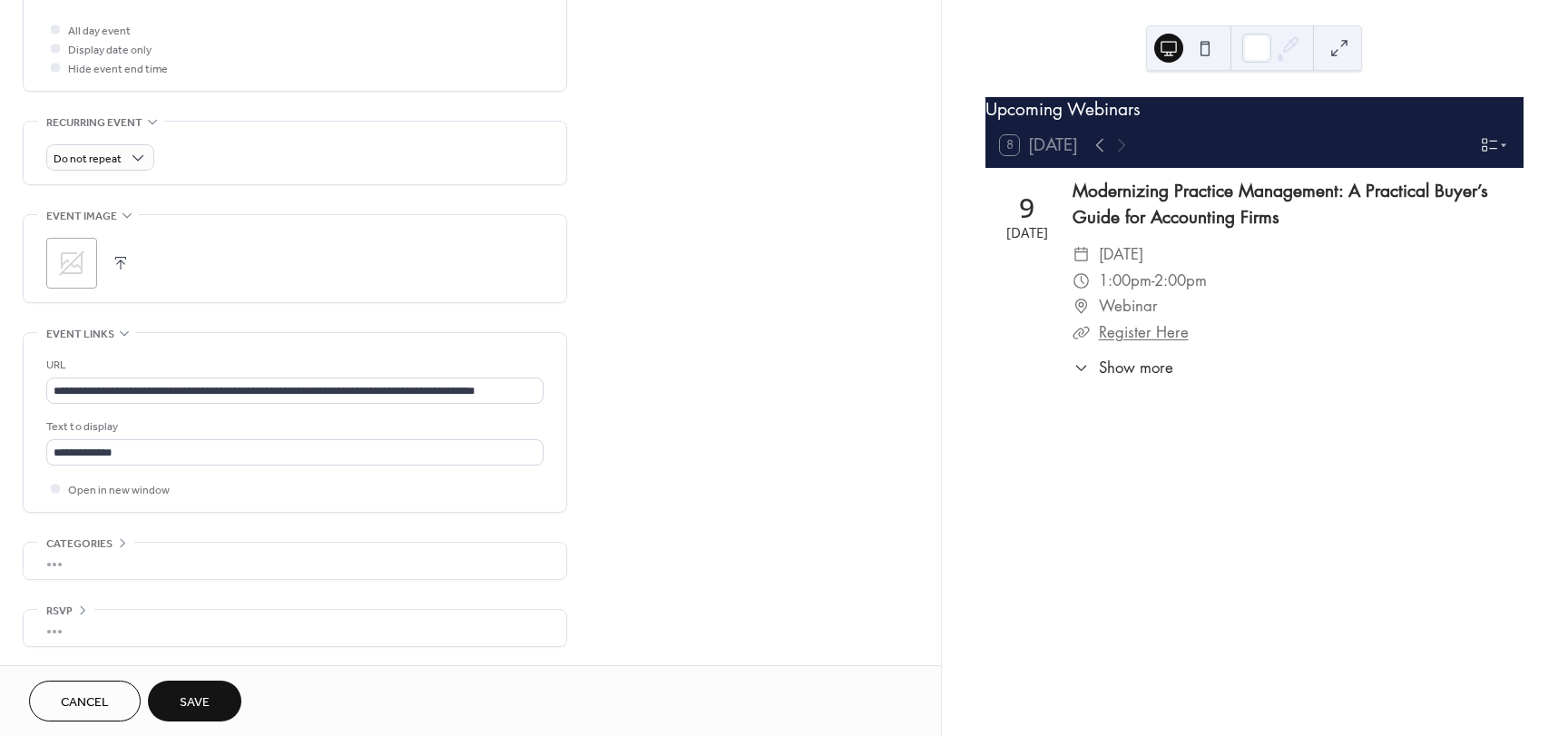 click at bounding box center (1111, 145) 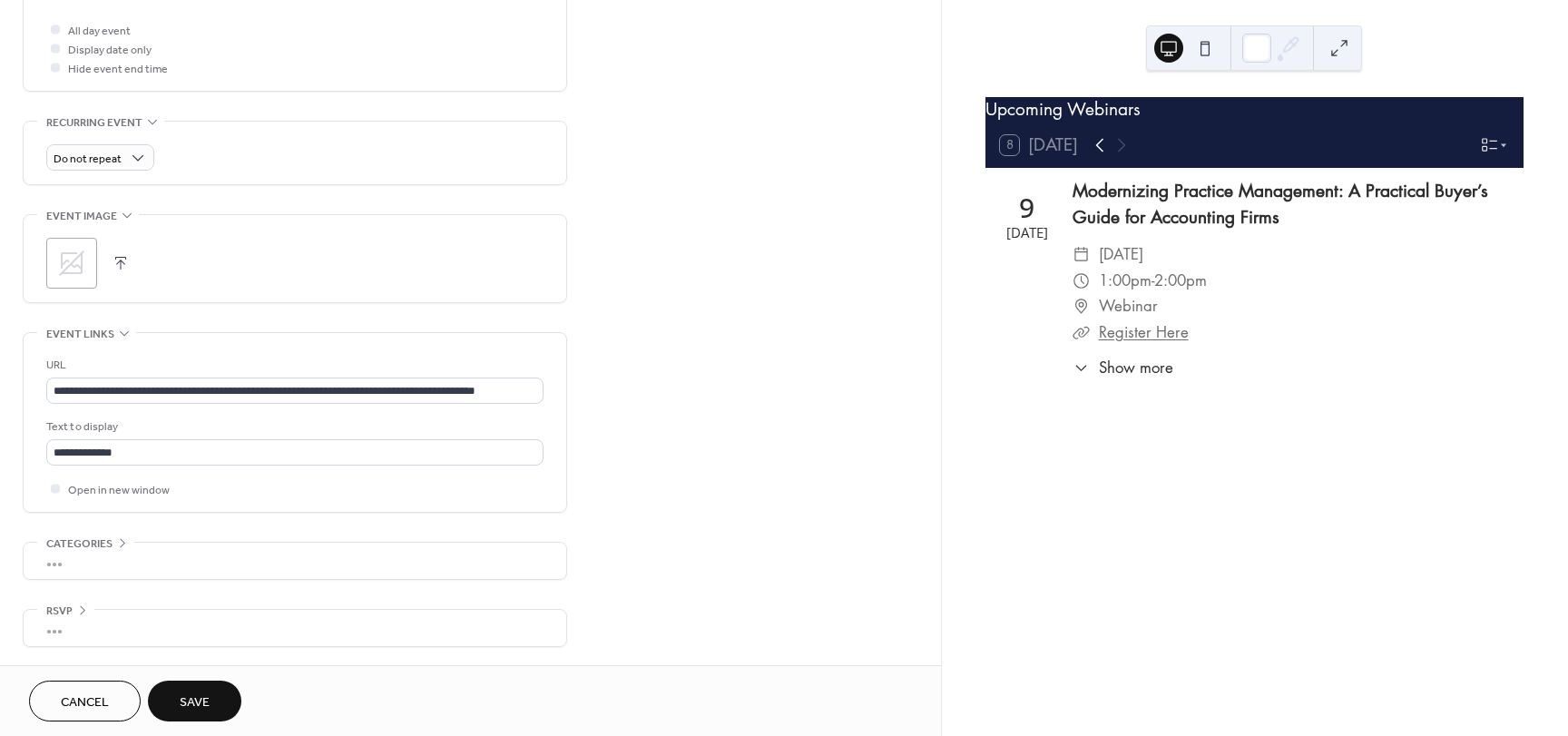 click 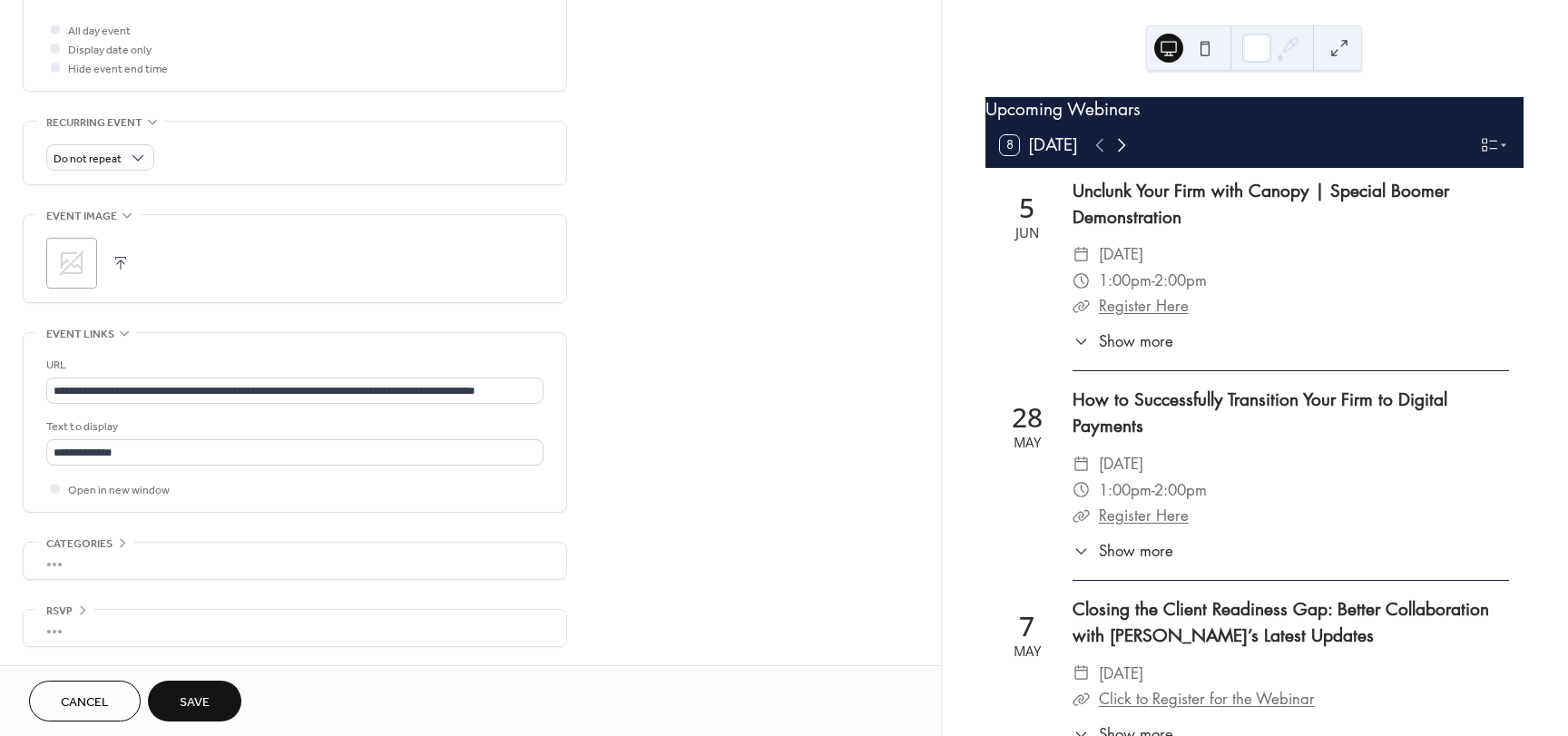 click 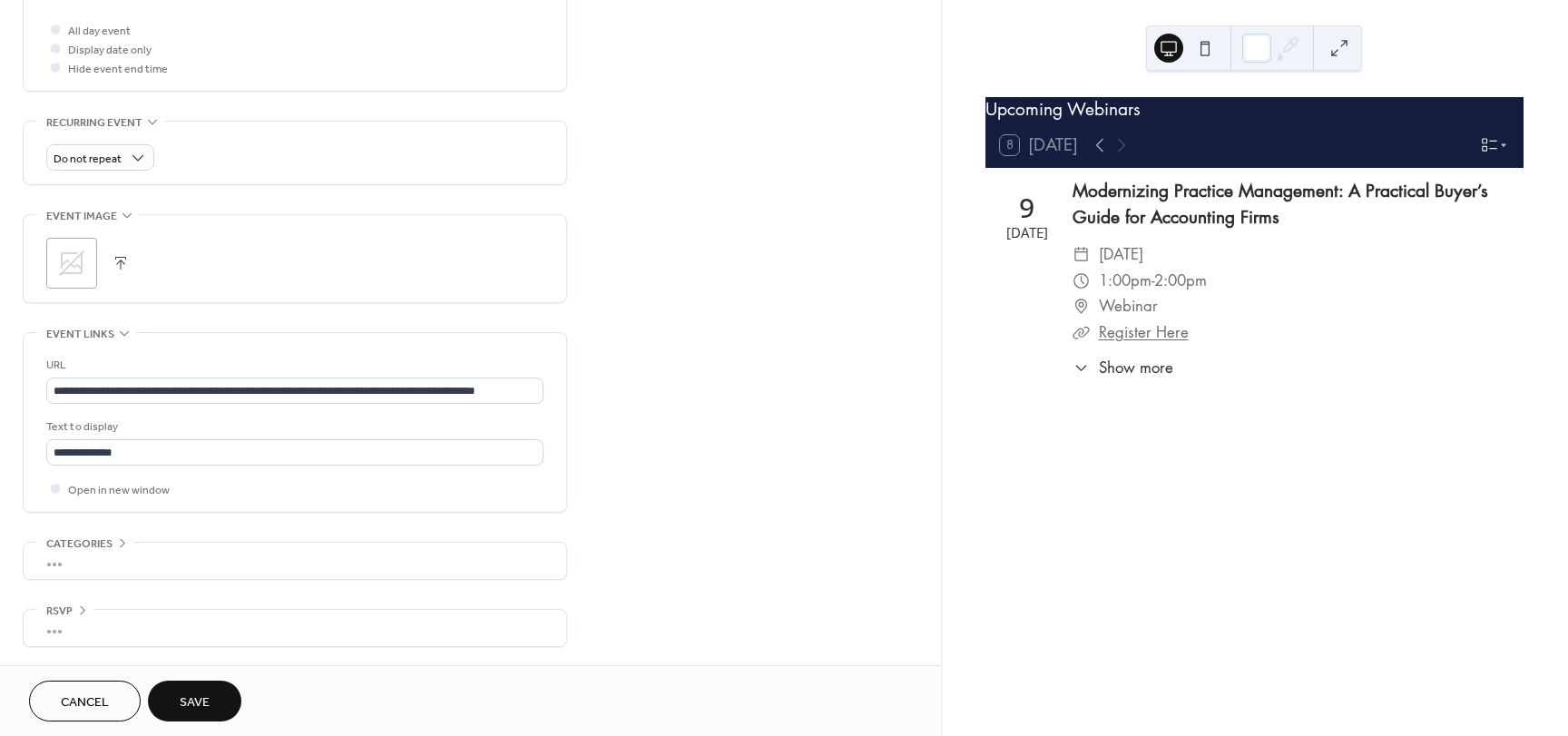 scroll, scrollTop: 1, scrollLeft: 0, axis: vertical 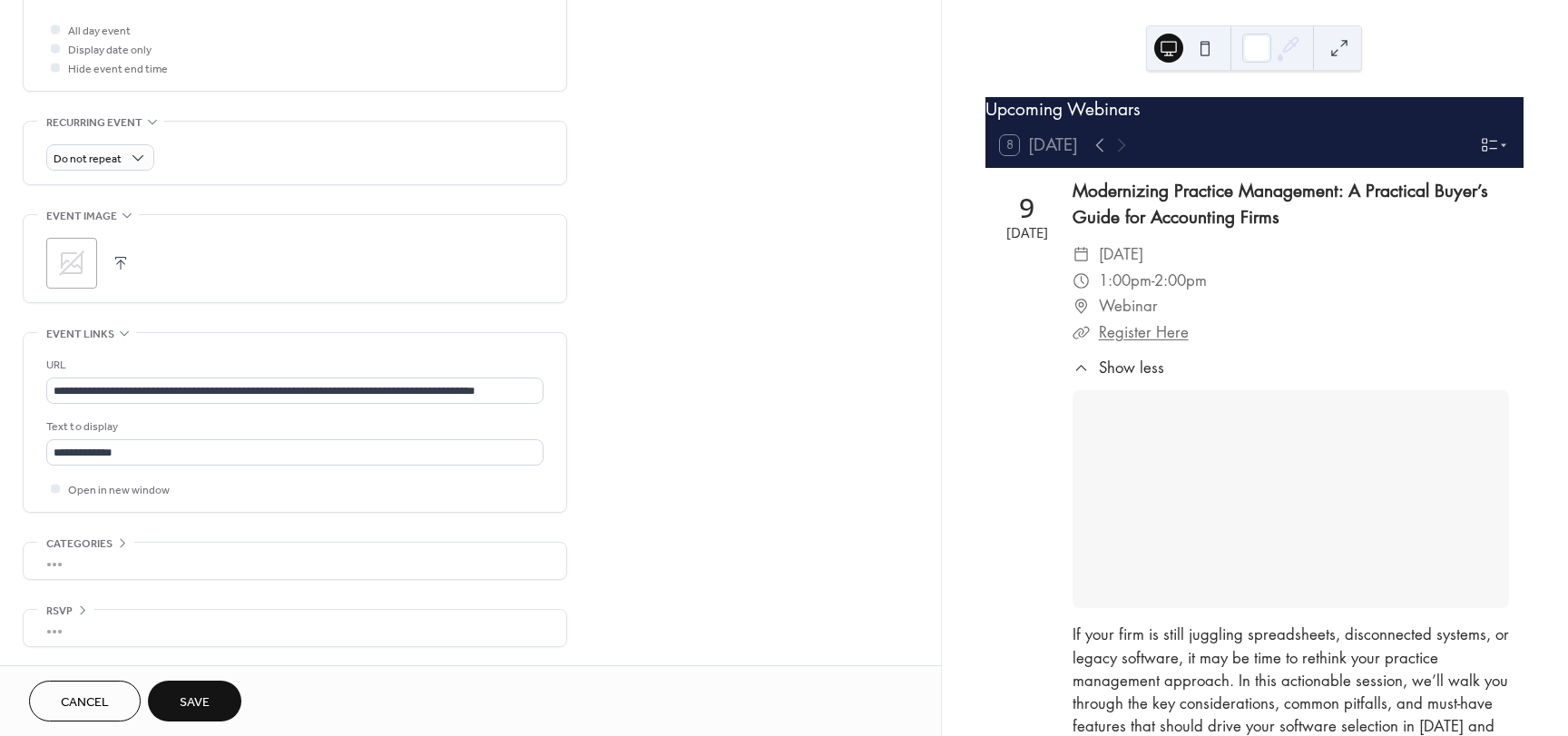 click on "Save" at bounding box center (194, 702) 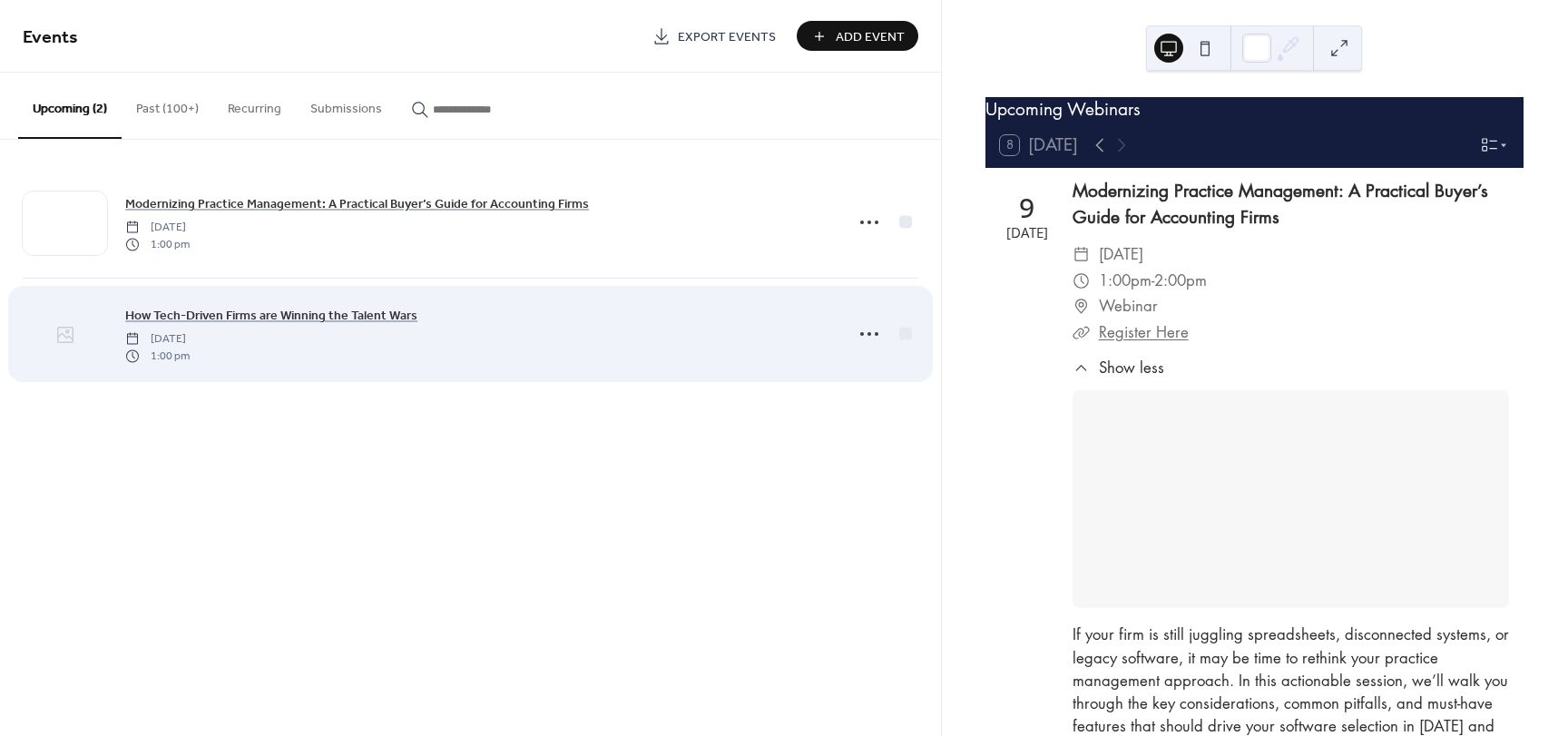 click 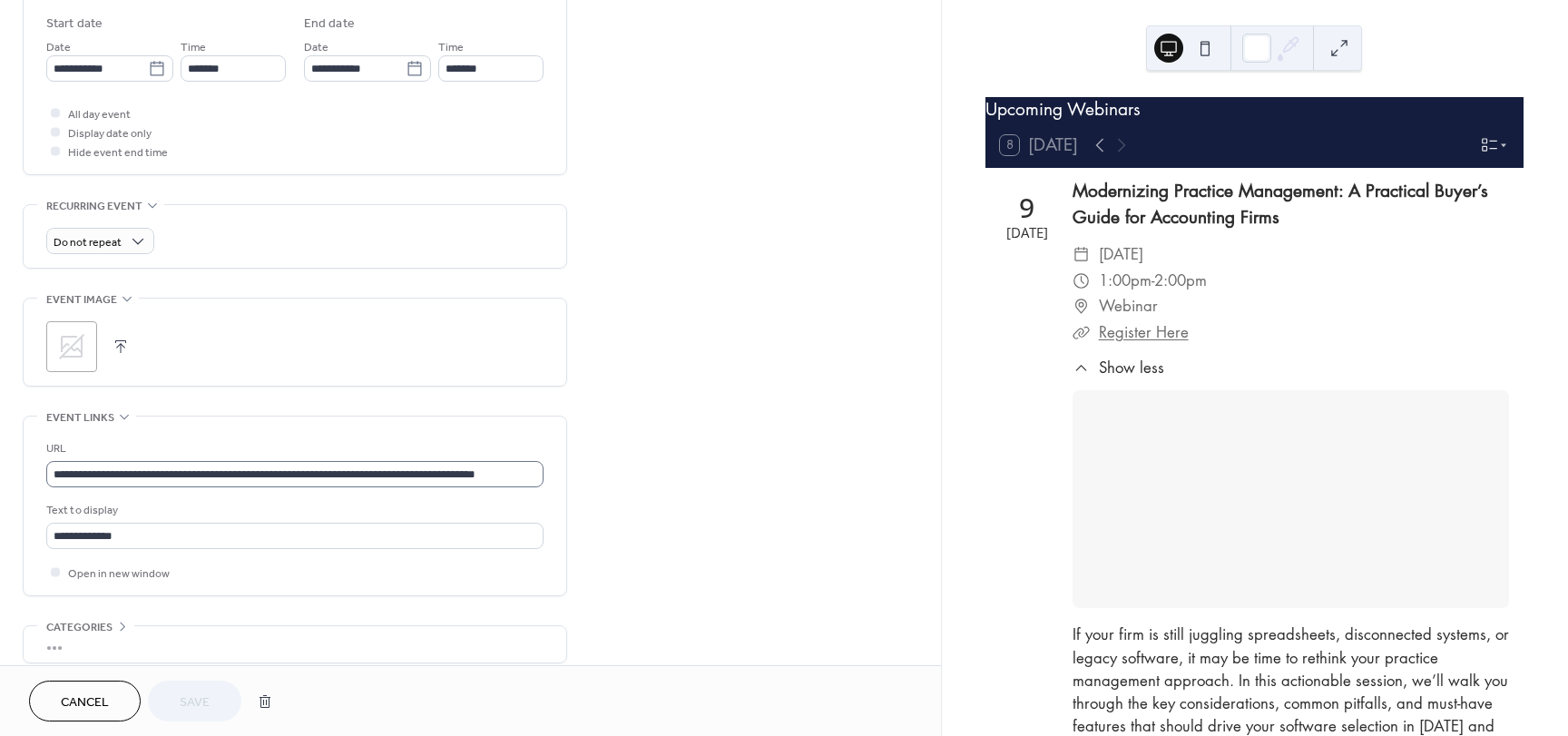 scroll, scrollTop: 635, scrollLeft: 0, axis: vertical 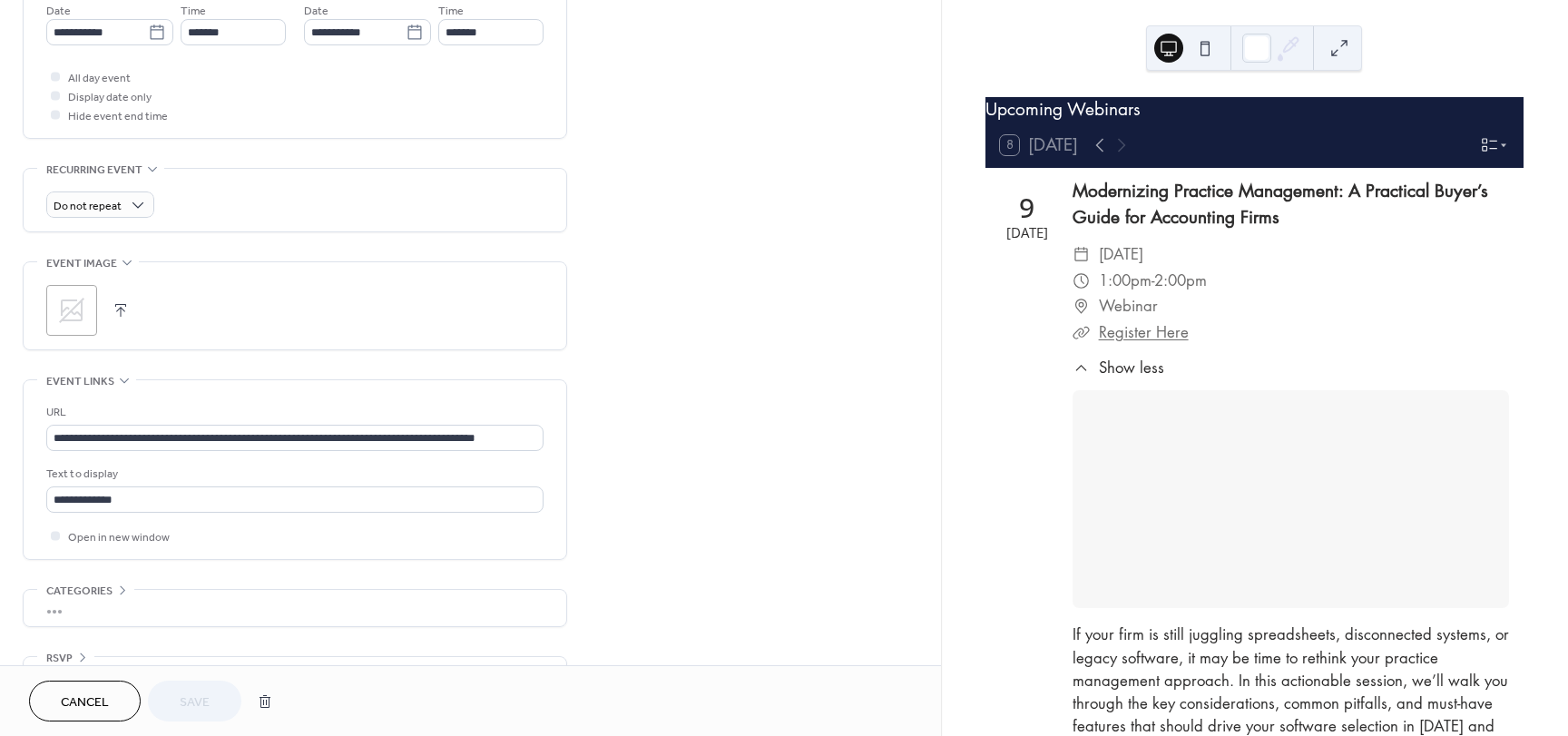 click 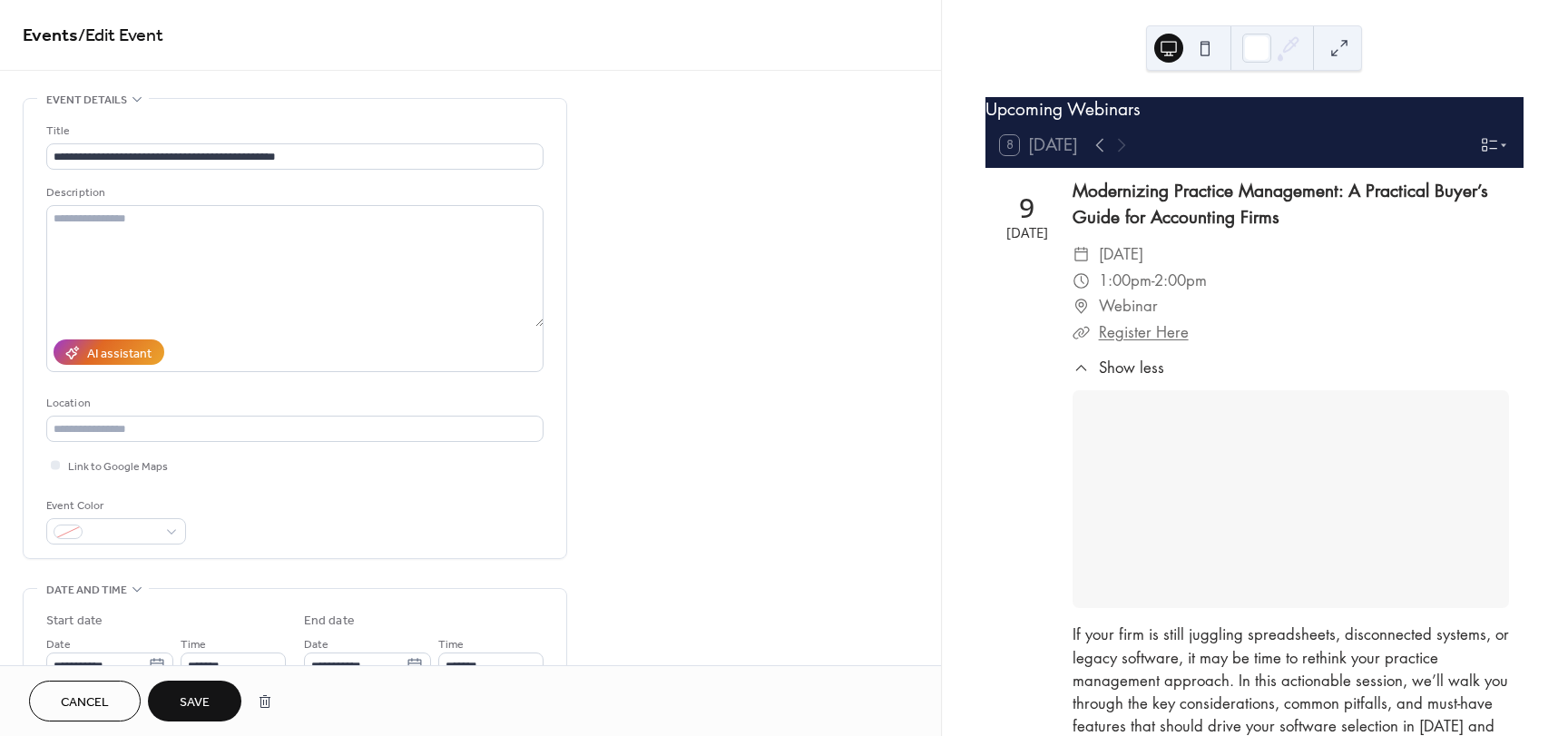 scroll, scrollTop: 0, scrollLeft: 0, axis: both 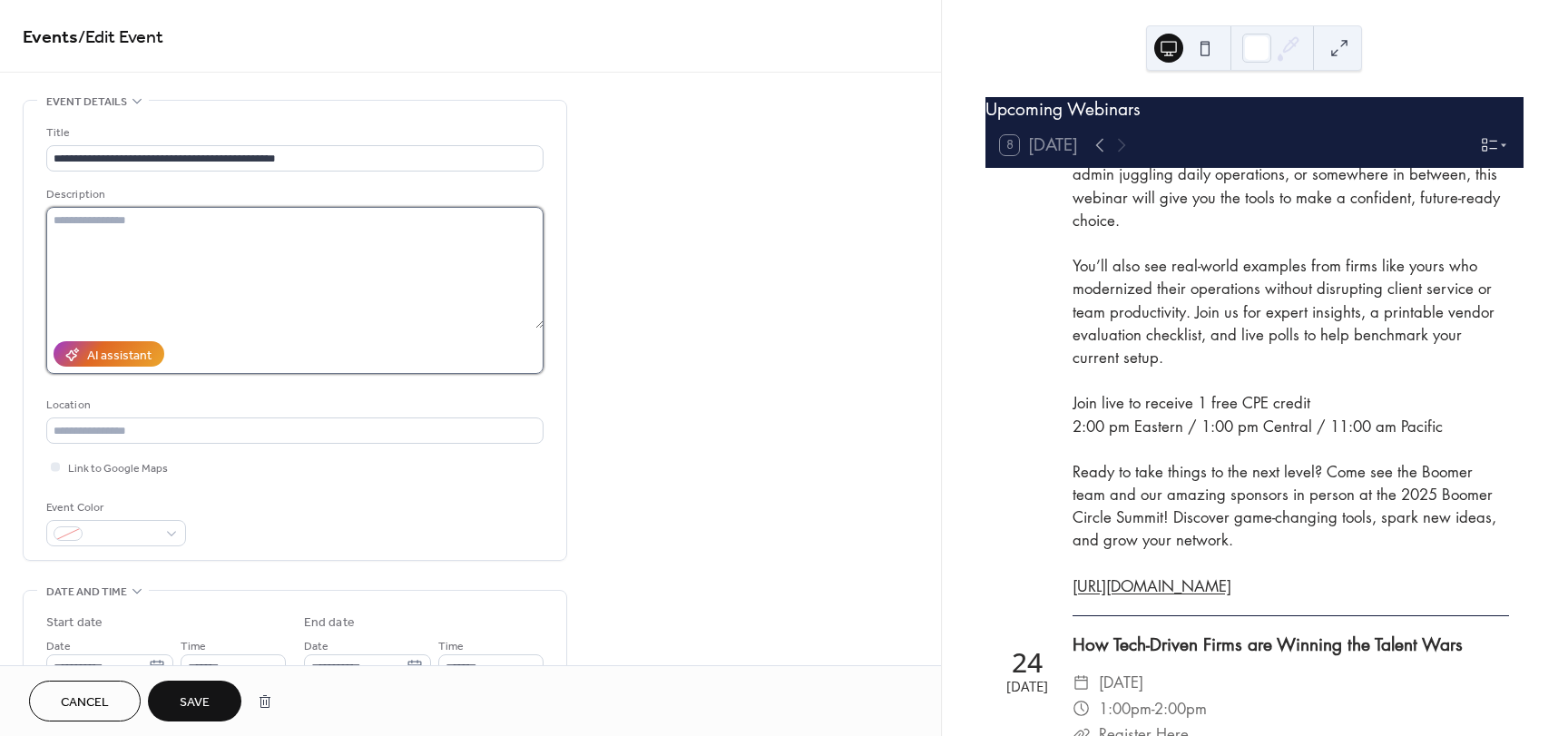 click at bounding box center (295, 268) 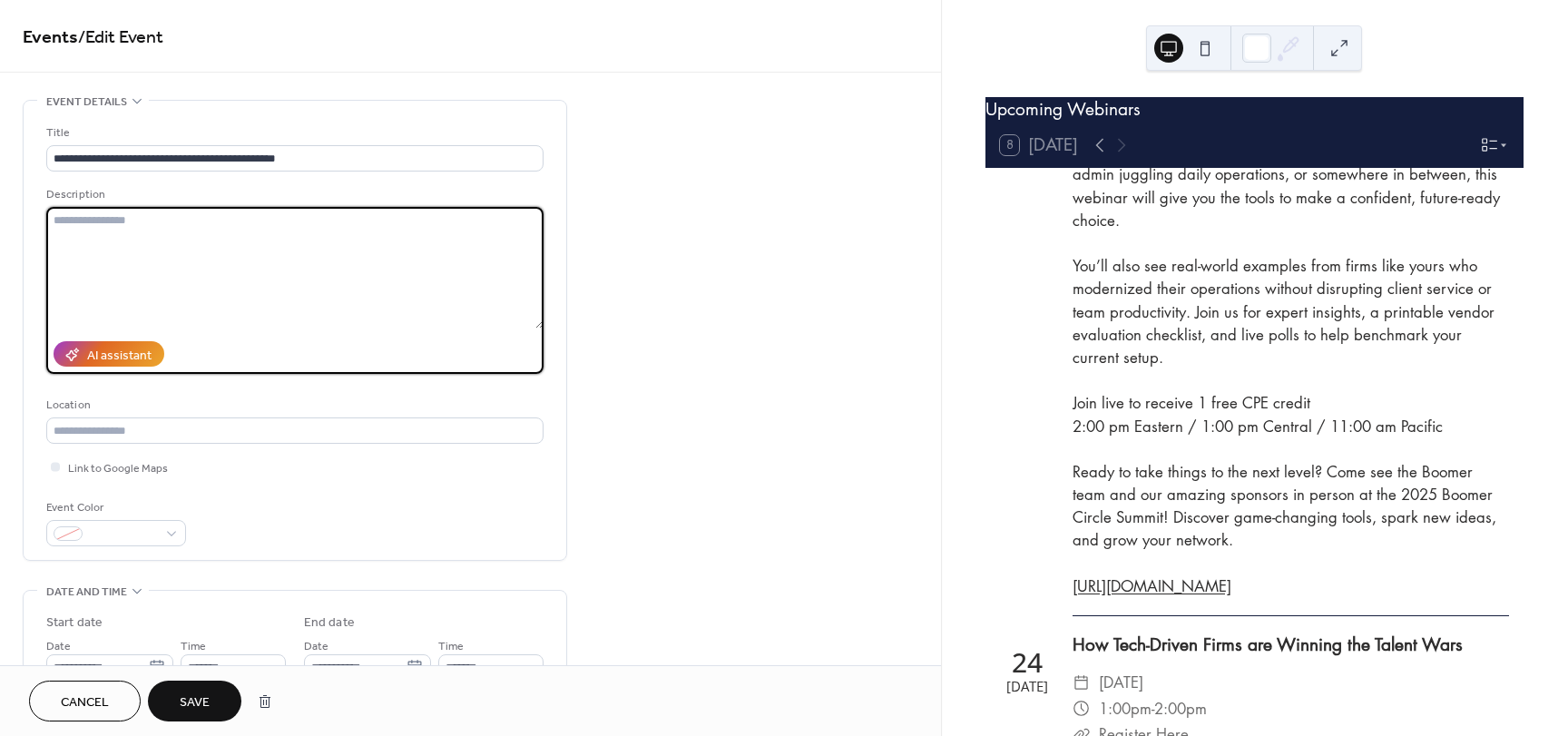 paste on "**********" 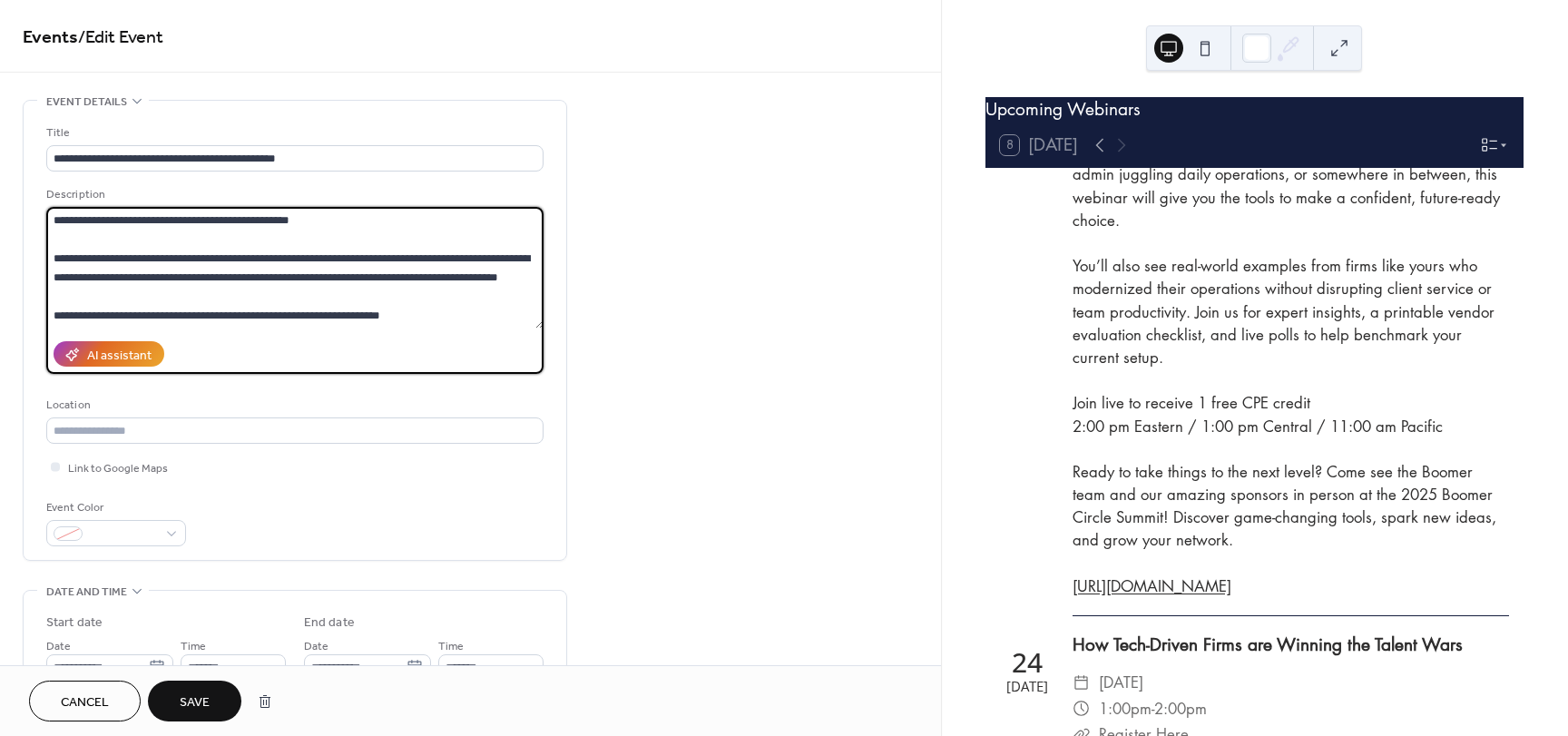 scroll, scrollTop: 191, scrollLeft: 0, axis: vertical 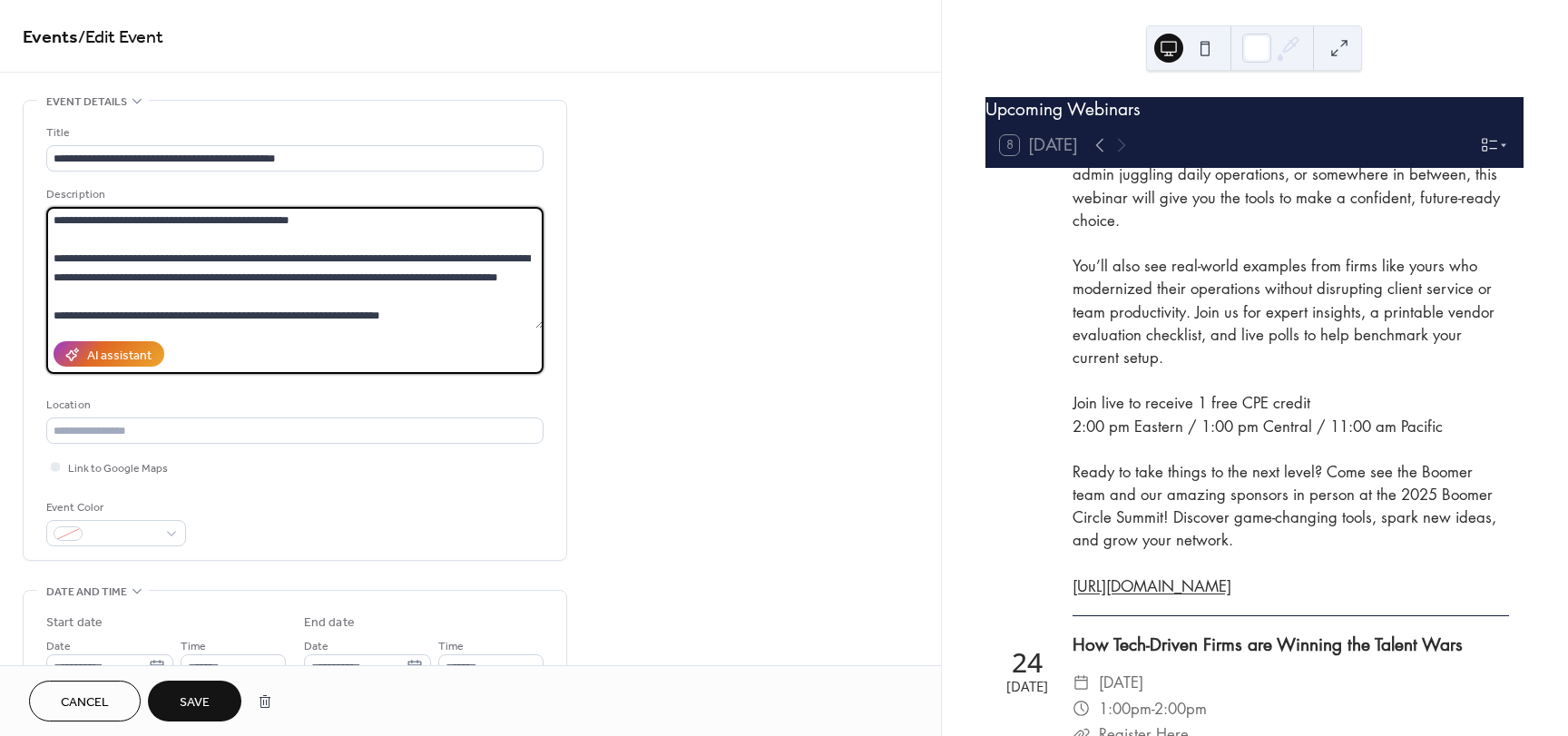 click on "**********" at bounding box center [295, 280] 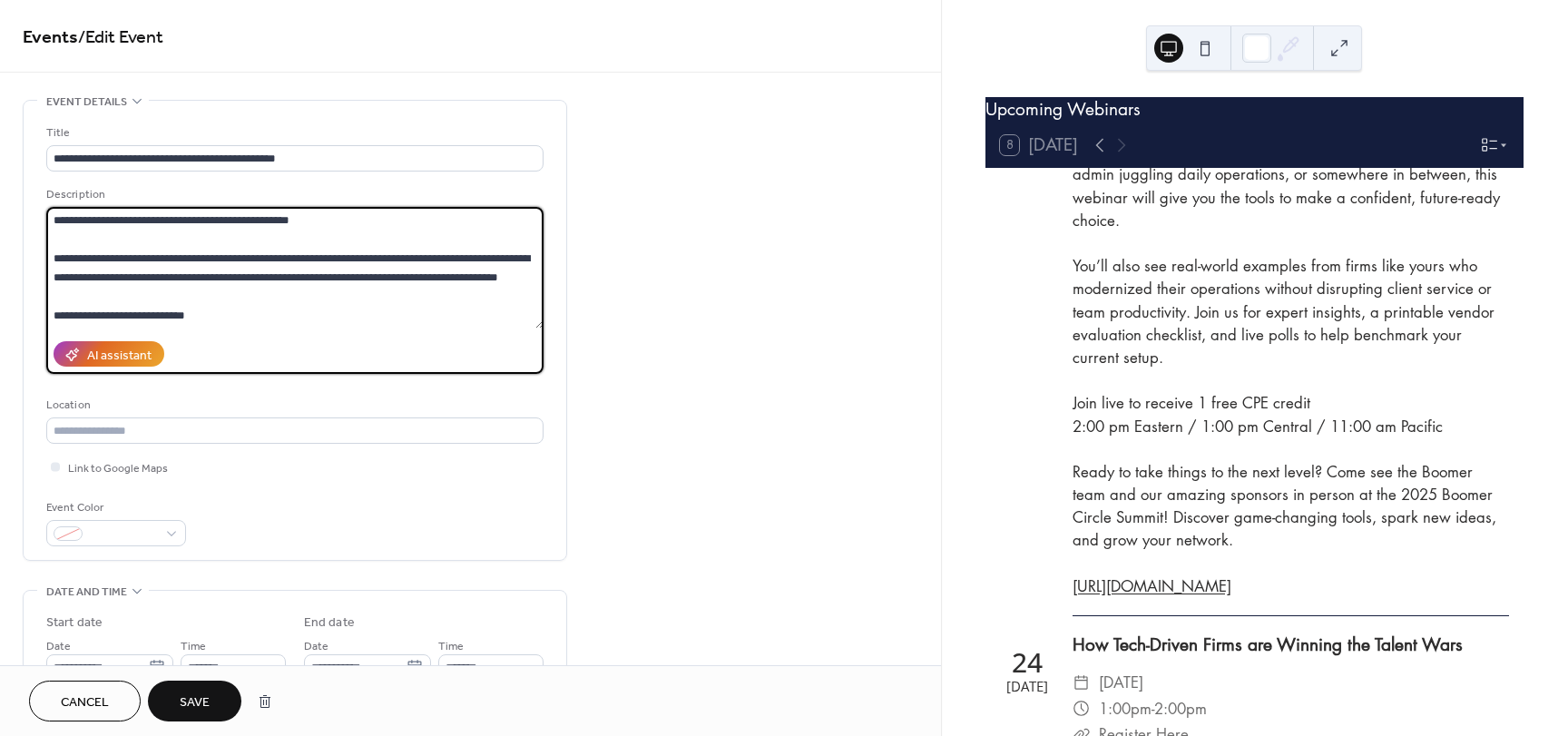 type on "**********" 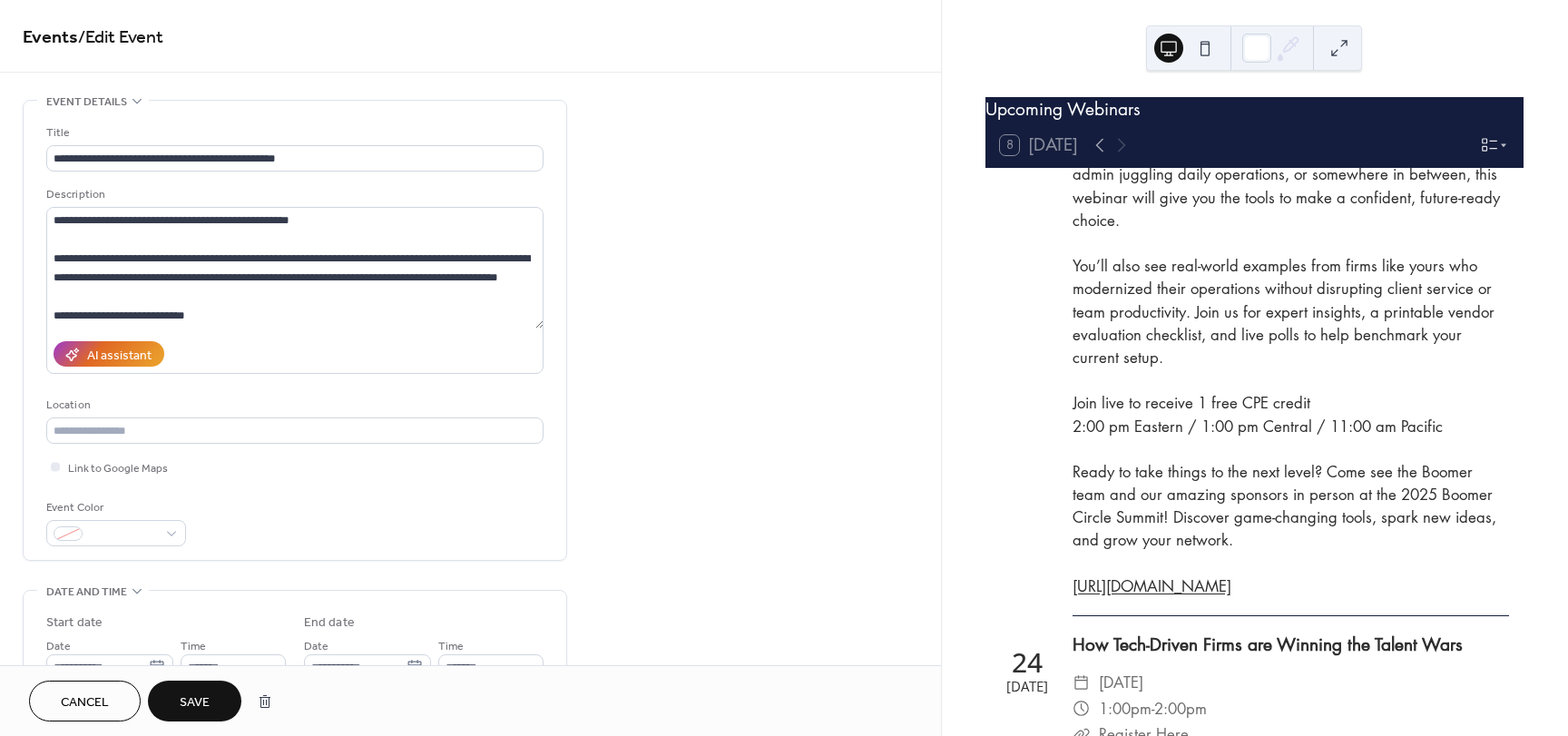 click on "Save" at bounding box center (194, 702) 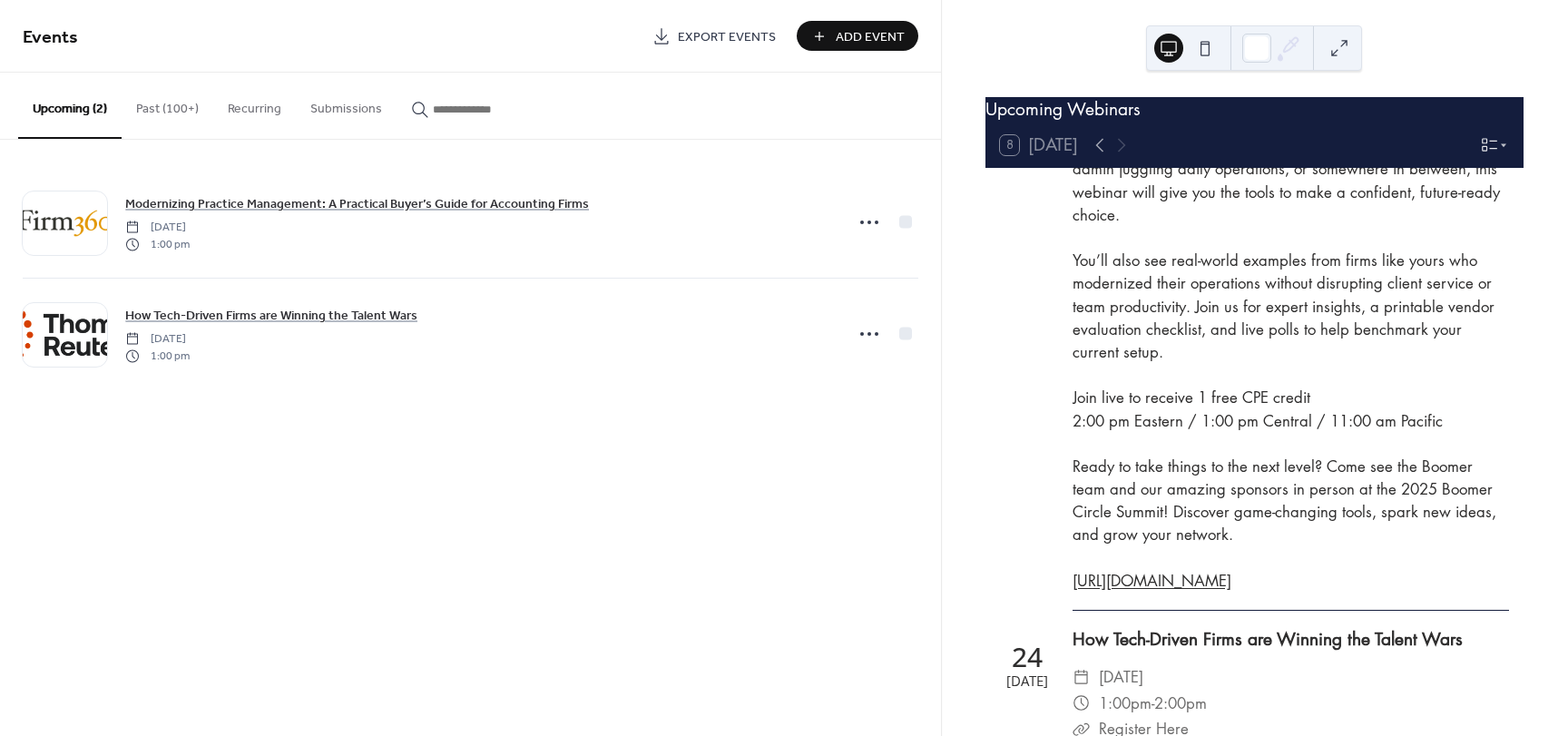 scroll, scrollTop: 636, scrollLeft: 0, axis: vertical 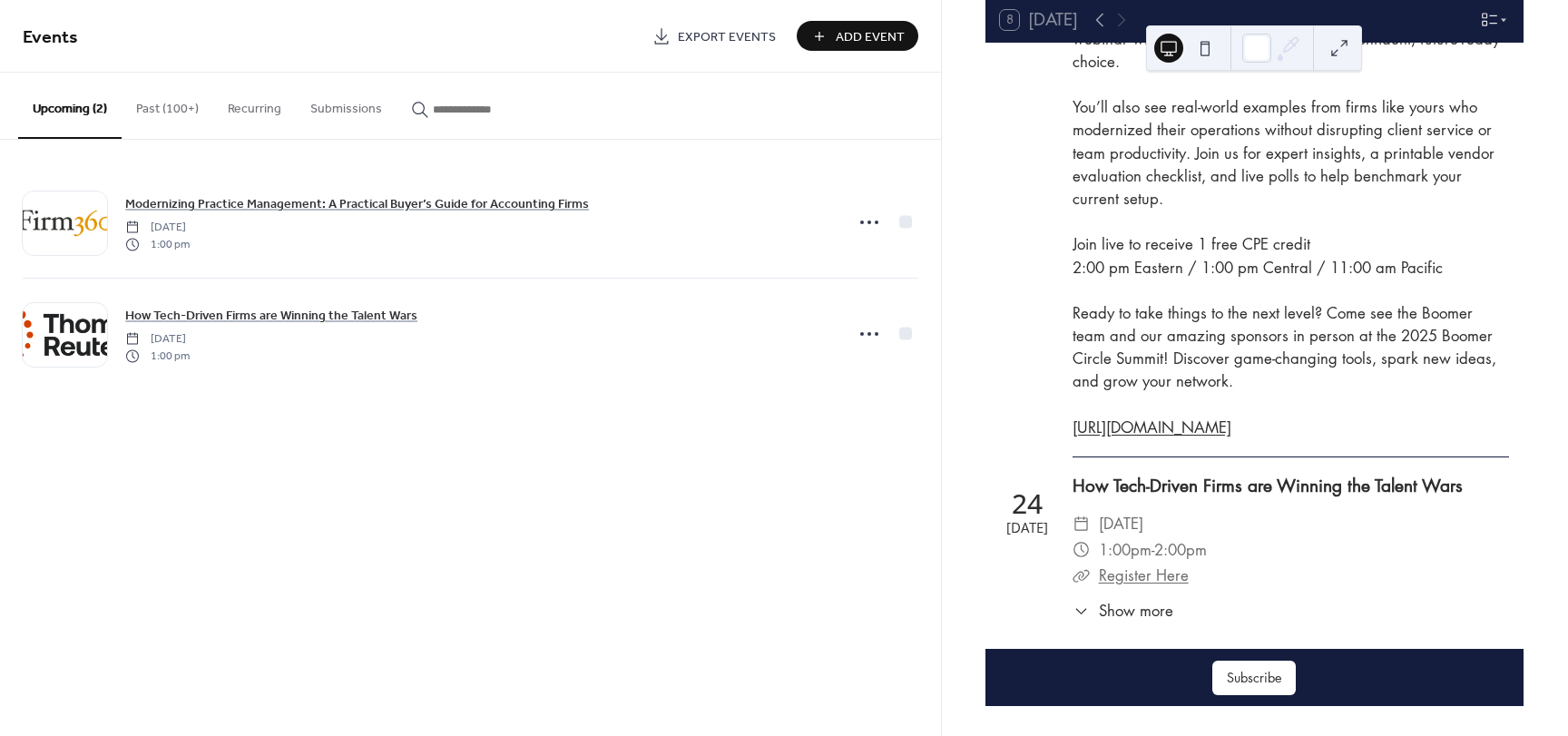 click on "Show more" at bounding box center (1136, 611) 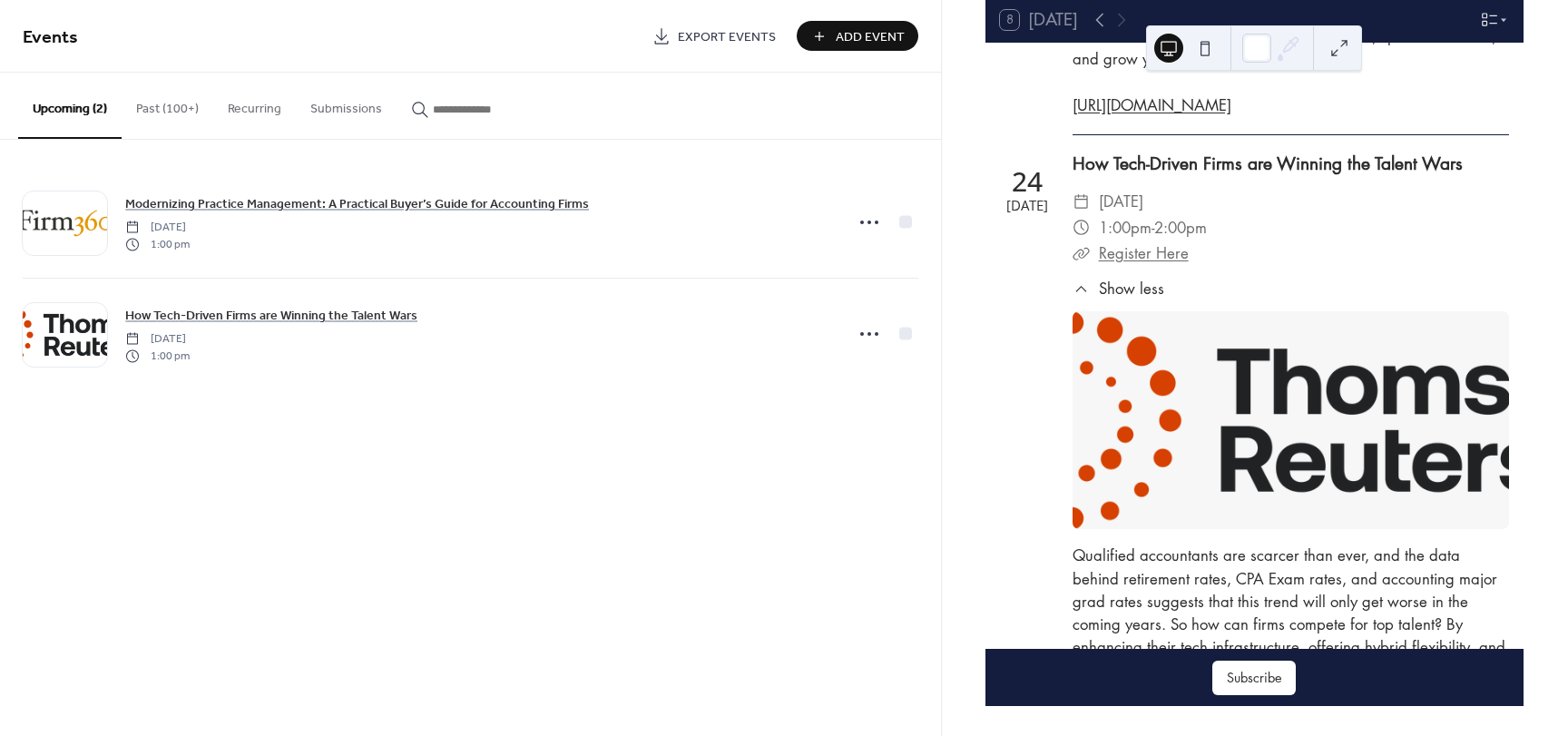 scroll, scrollTop: 908, scrollLeft: 0, axis: vertical 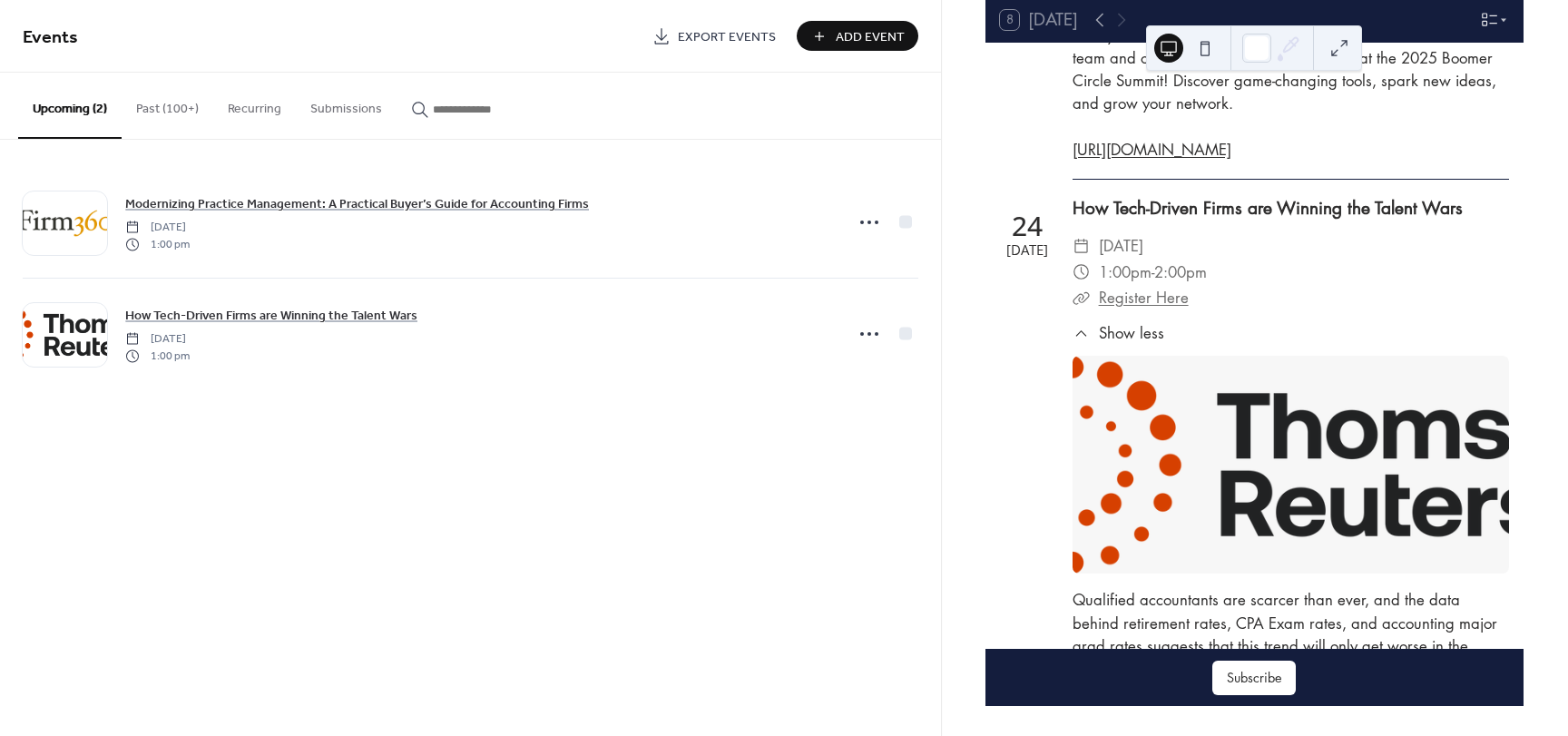 click on "Register Here" at bounding box center (1143, 298) 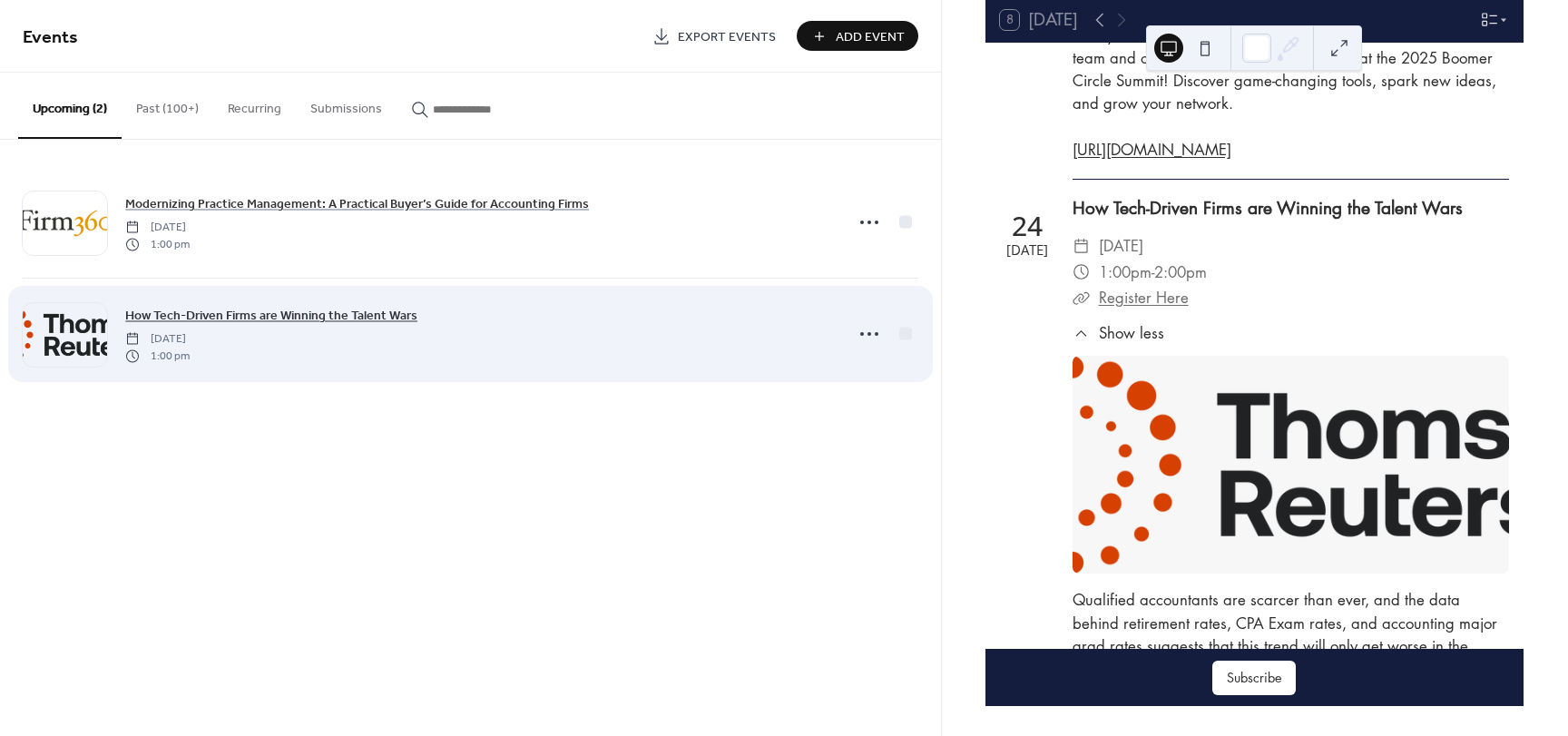 click on "How Tech-Driven Firms are Winning the Talent Wars" at bounding box center (271, 316) 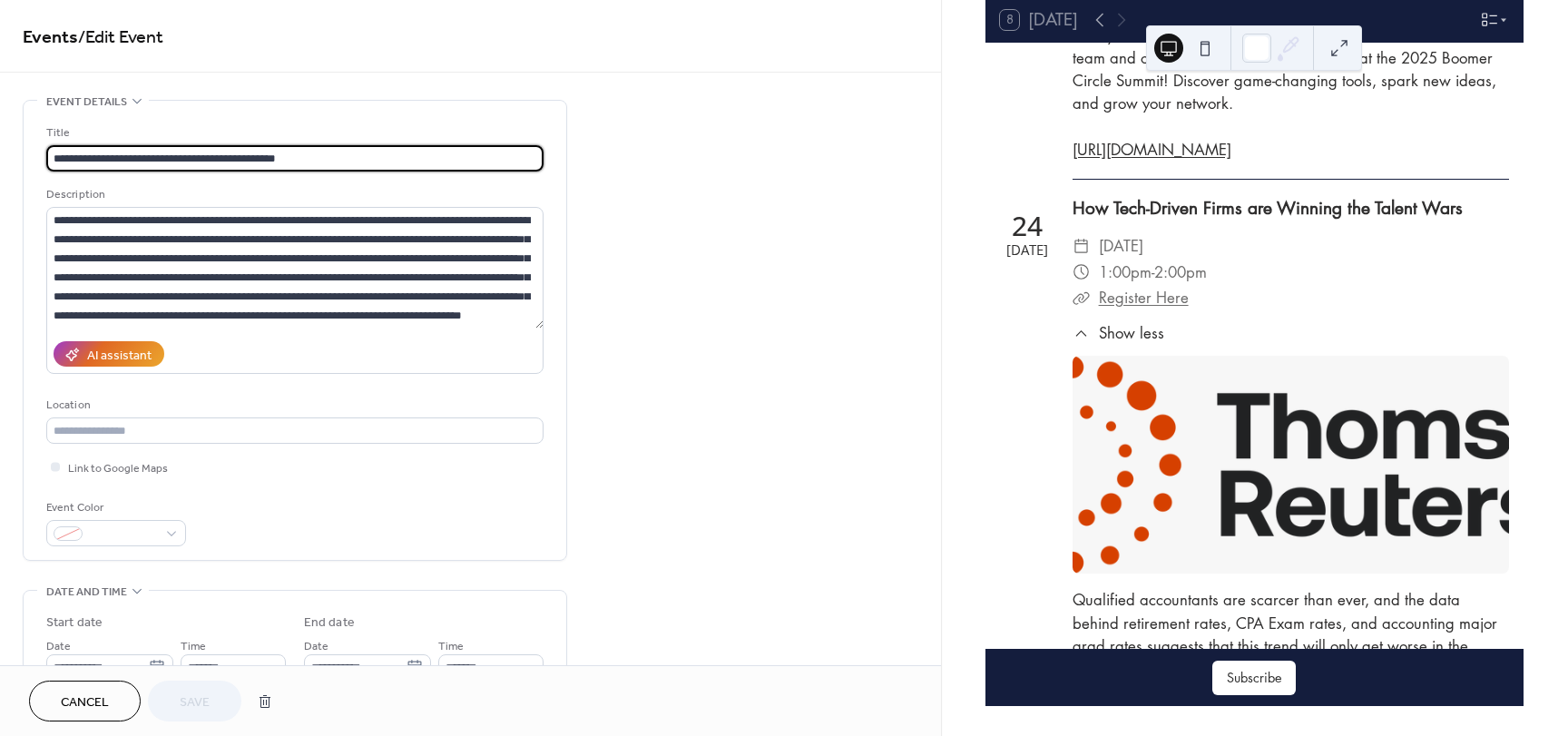 click on "Register Here" at bounding box center (1143, 298) 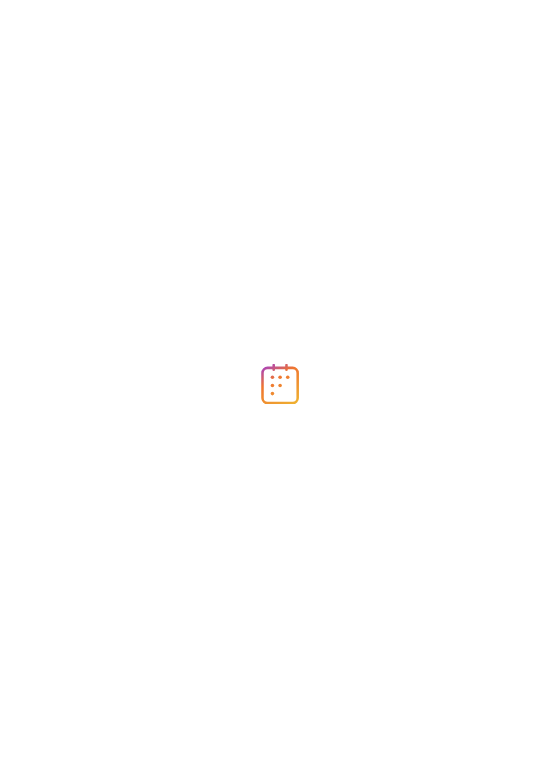 scroll, scrollTop: 0, scrollLeft: 0, axis: both 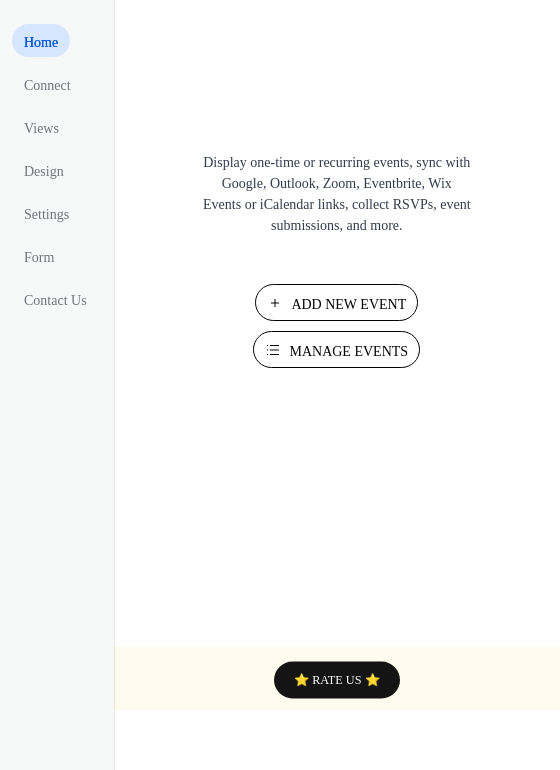 click on "Manage Events" at bounding box center [348, 351] 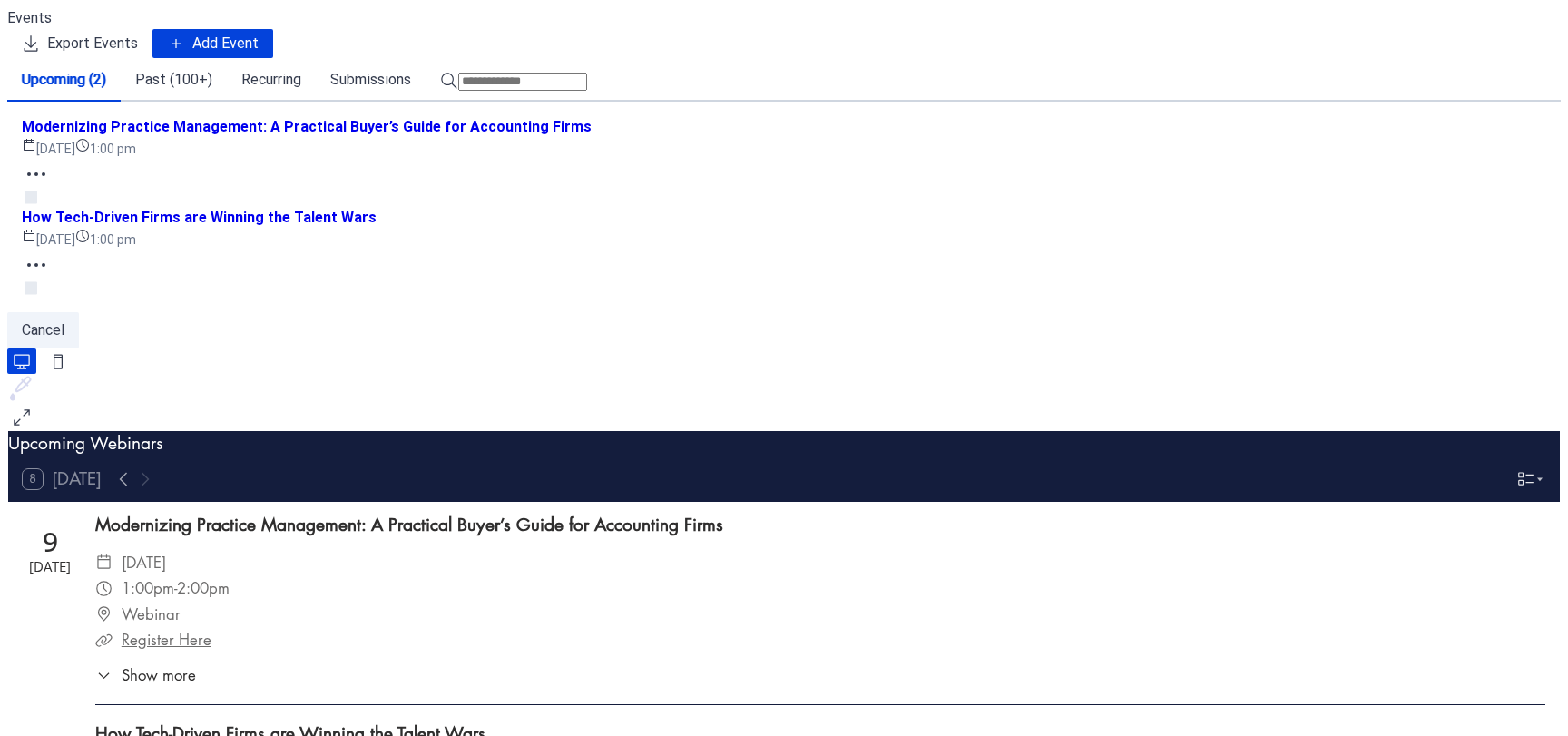scroll, scrollTop: 0, scrollLeft: 0, axis: both 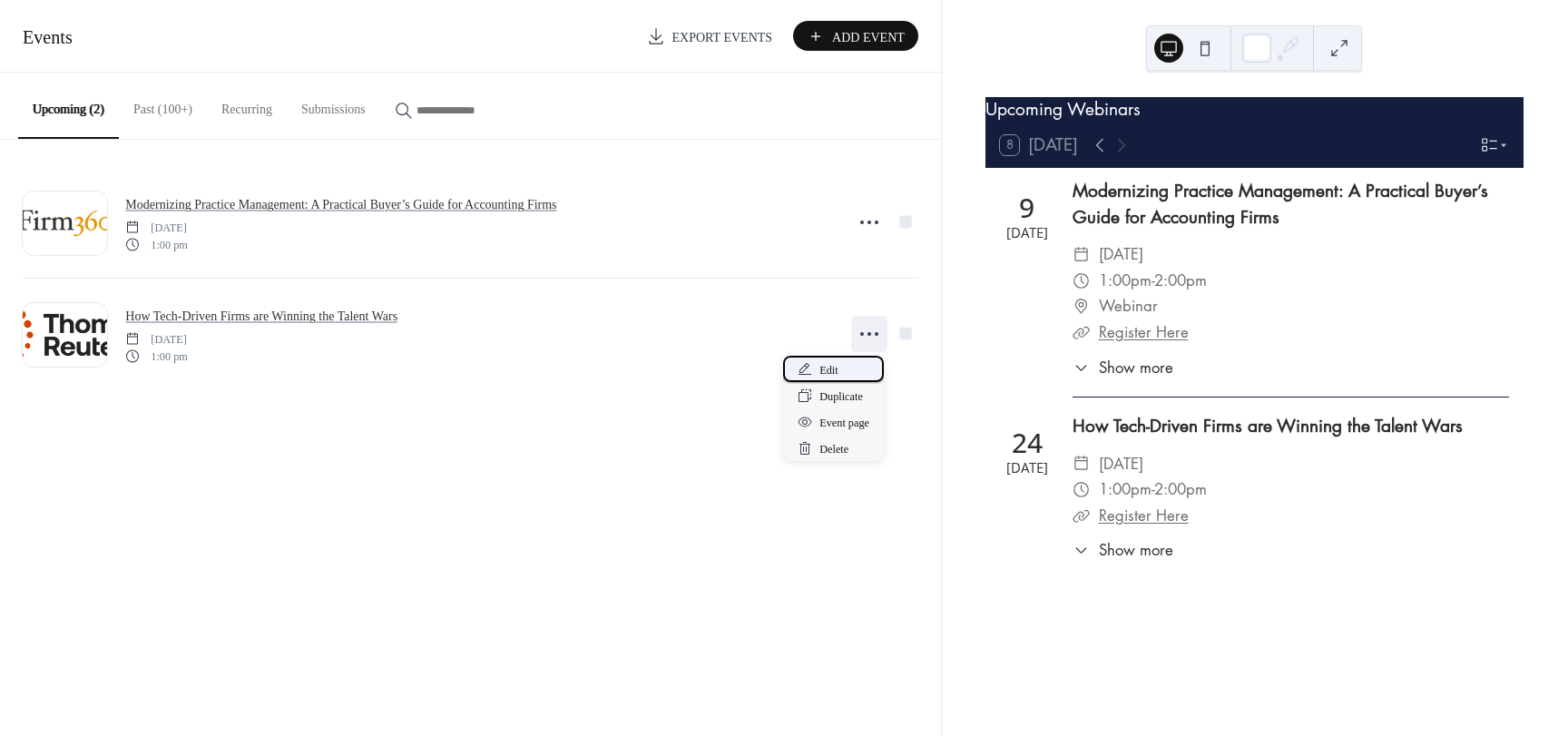 click on "Edit" at bounding box center (828, 370) 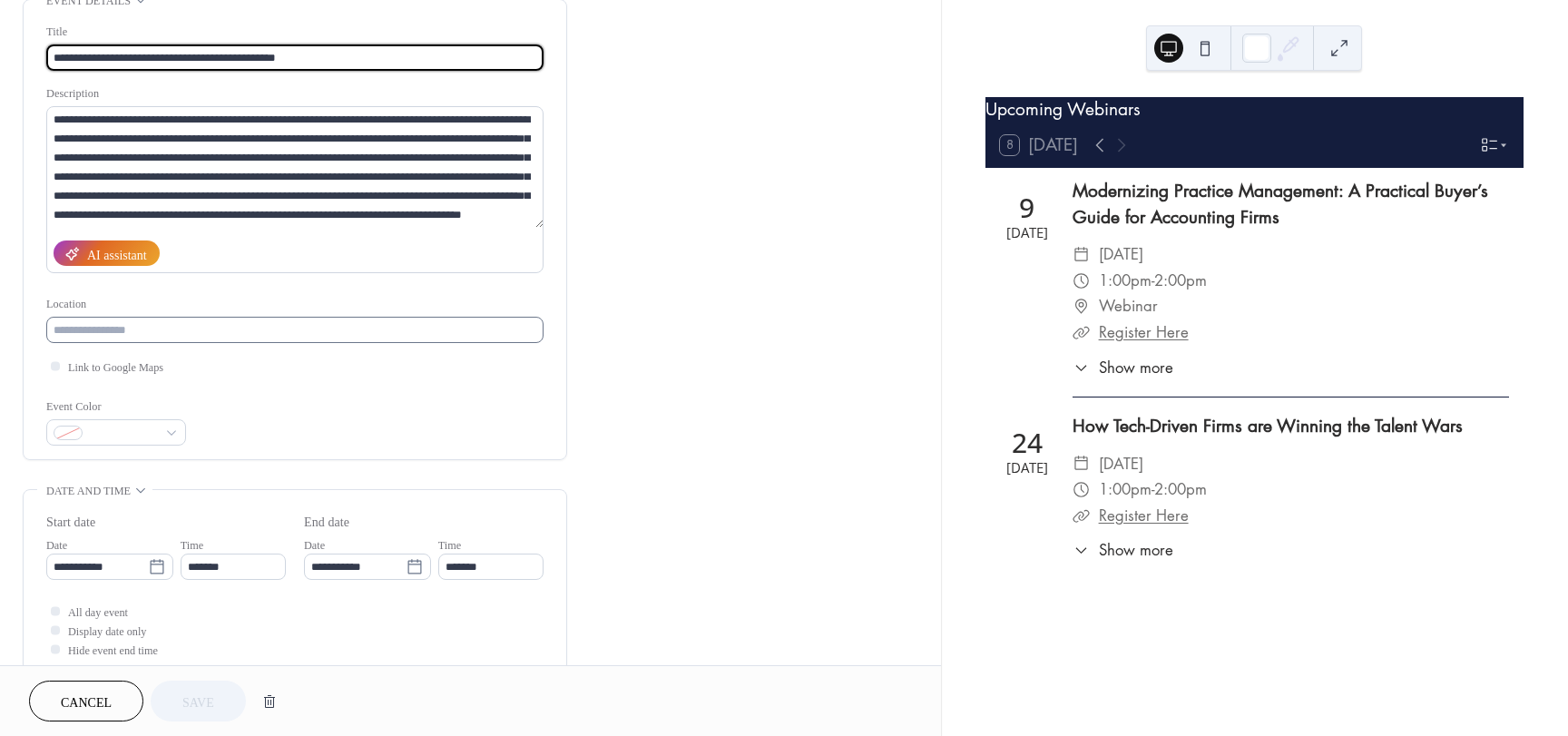 scroll, scrollTop: 47, scrollLeft: 0, axis: vertical 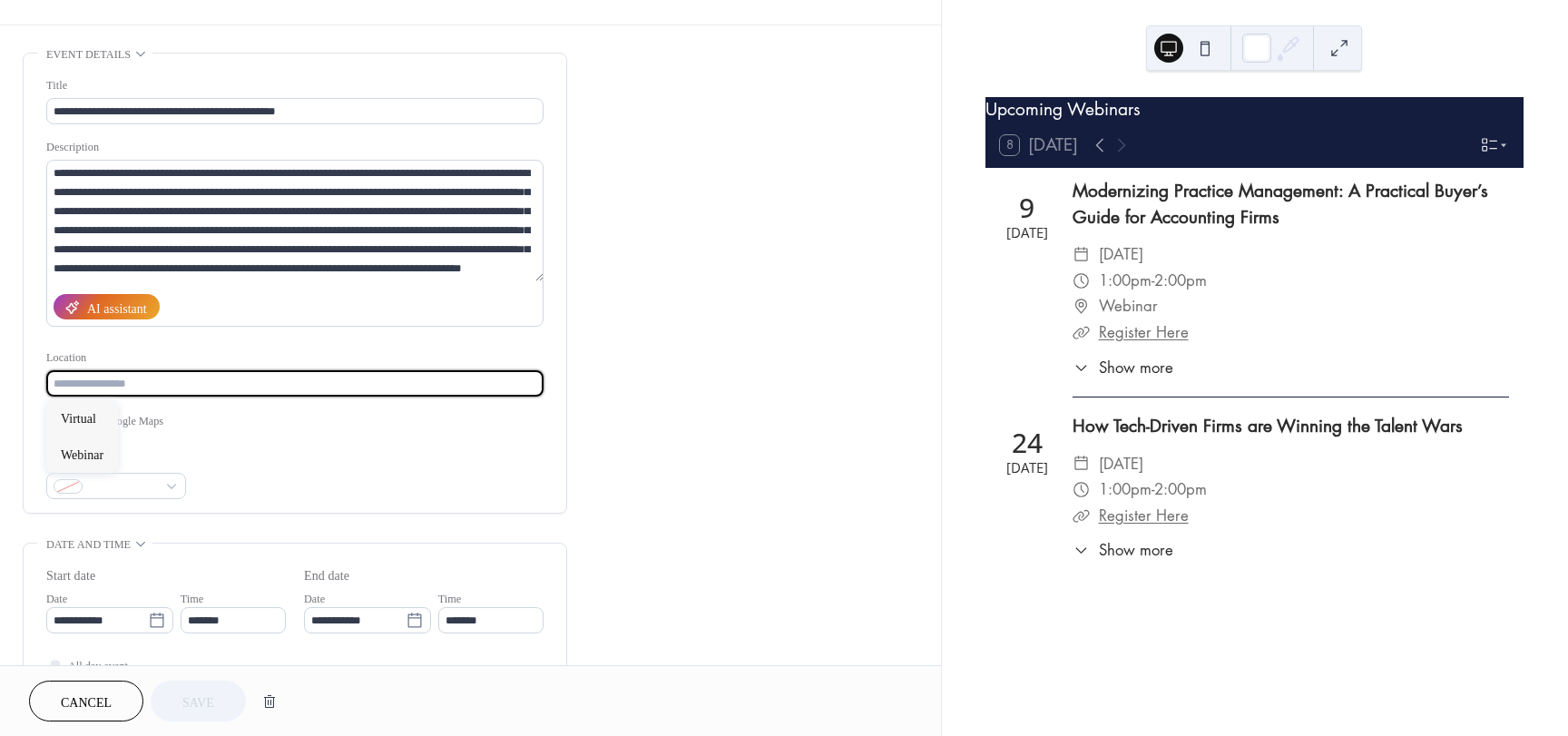 click at bounding box center (295, 383) 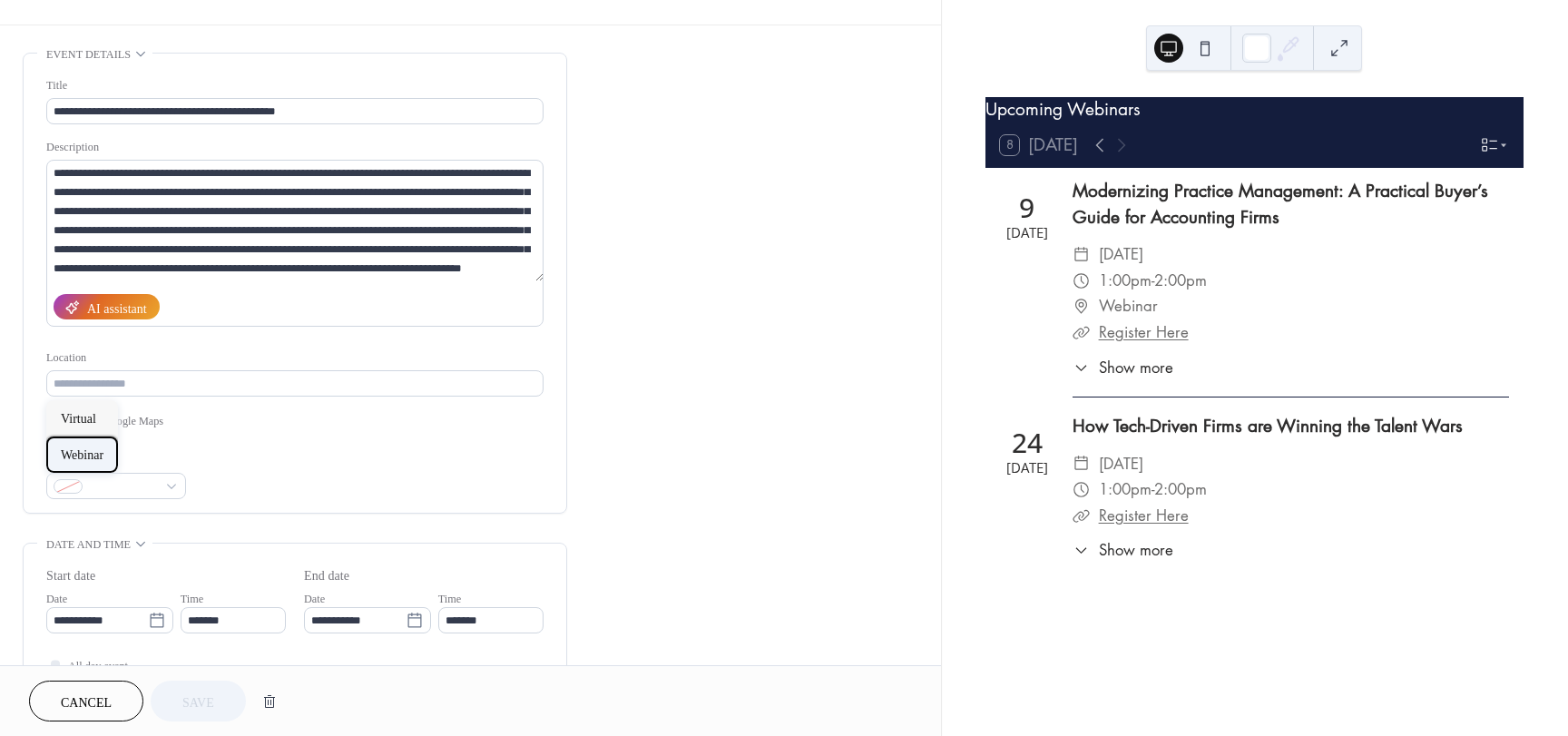 click on "Webinar" at bounding box center (82, 455) 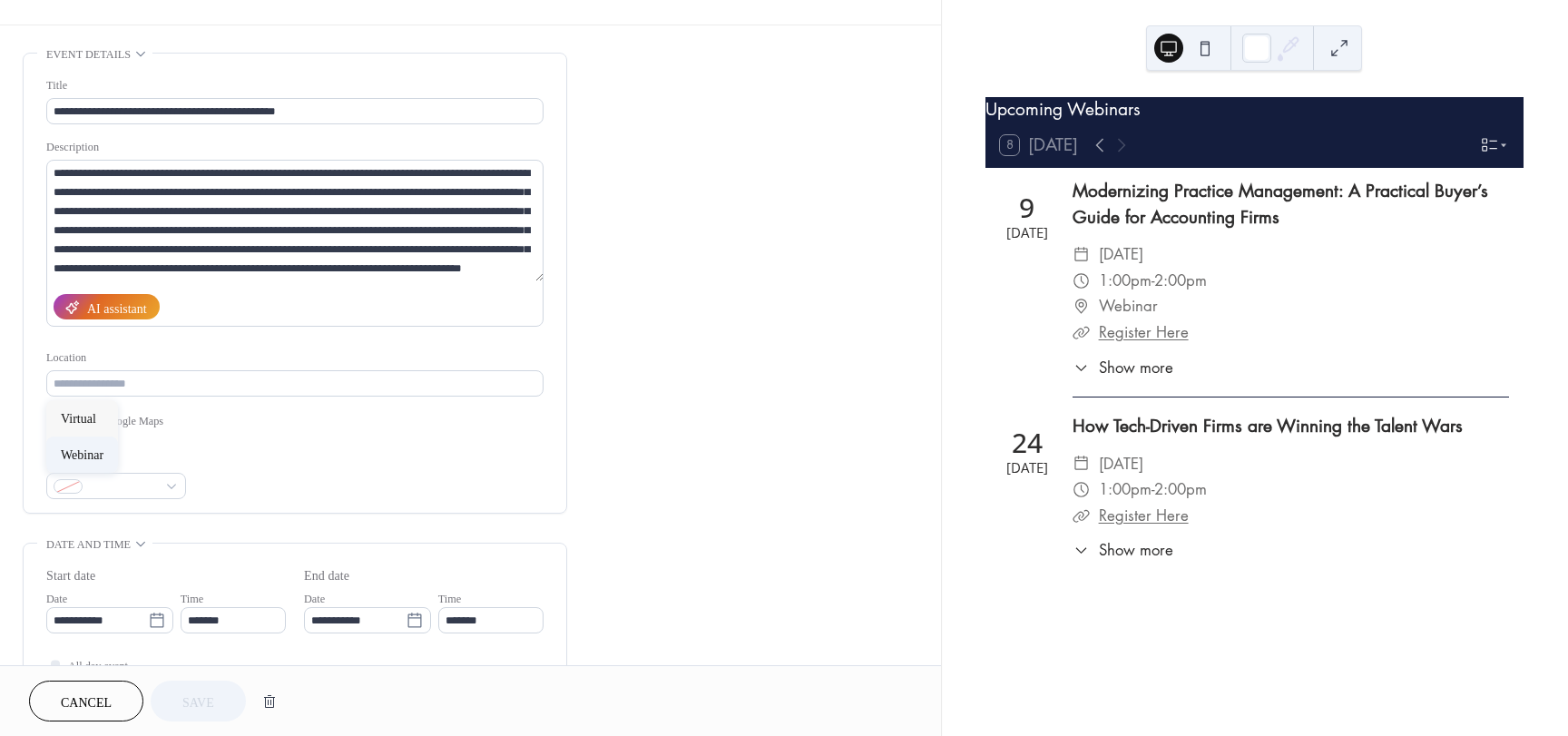 type on "*******" 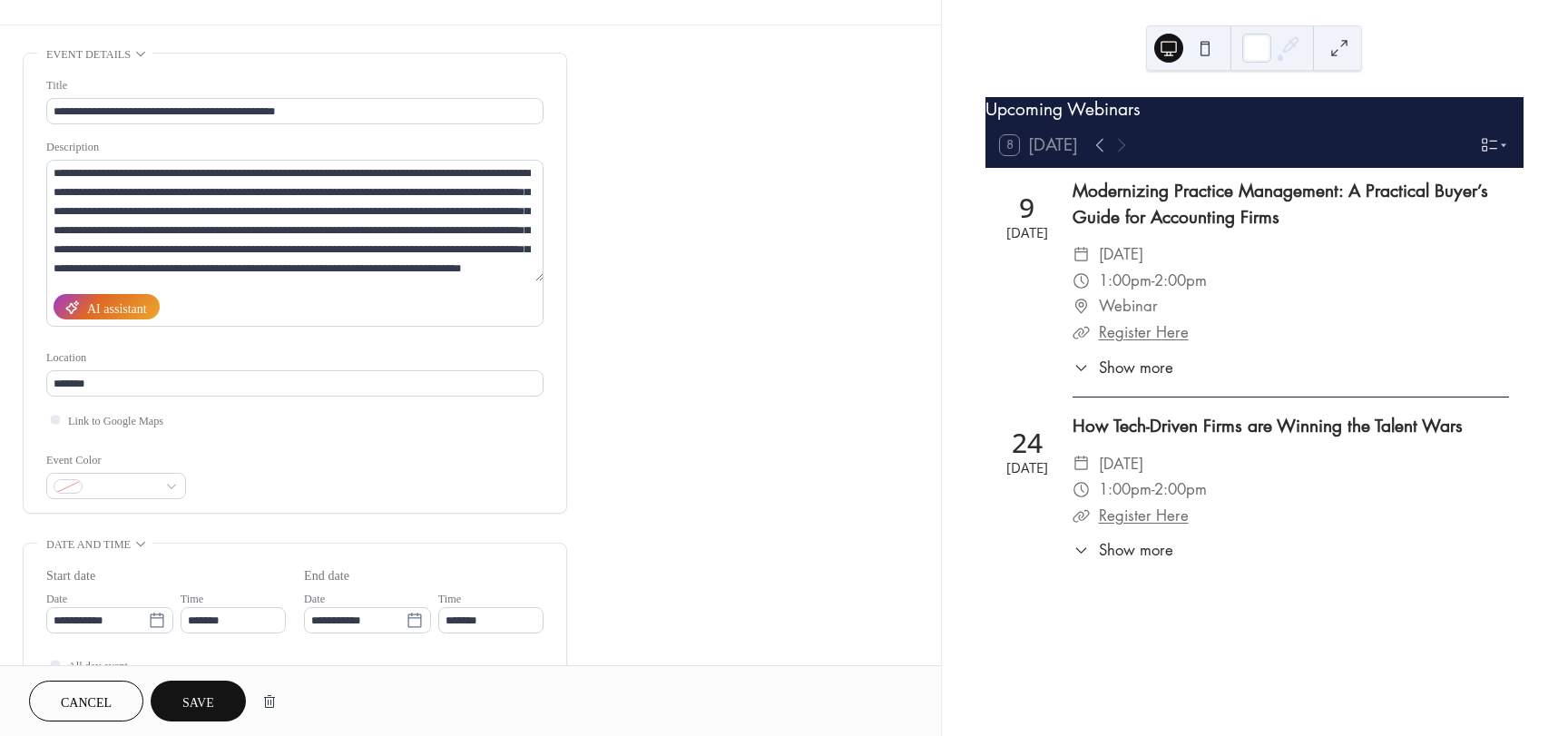 click on "Save" at bounding box center [194, 702] 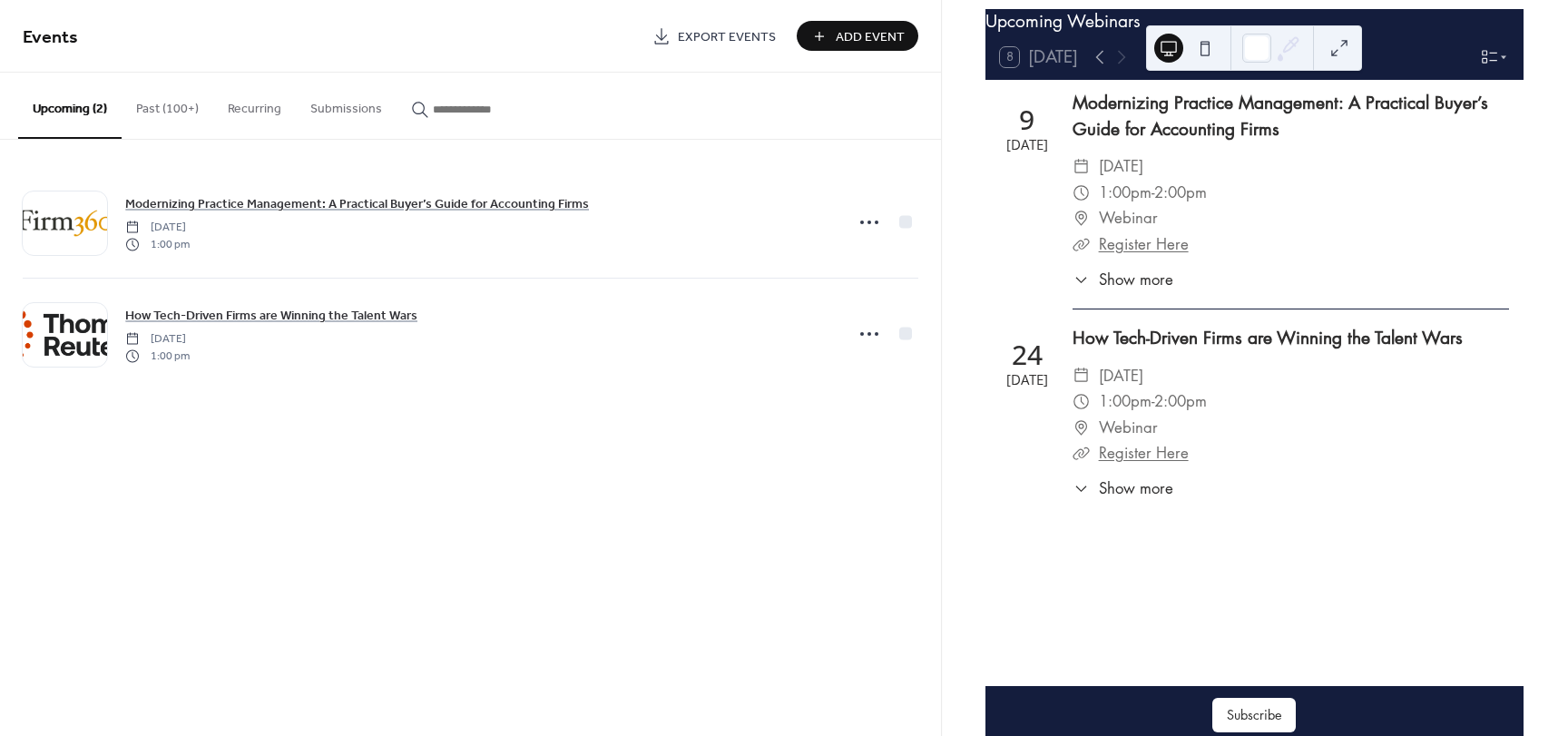 scroll, scrollTop: 0, scrollLeft: 0, axis: both 